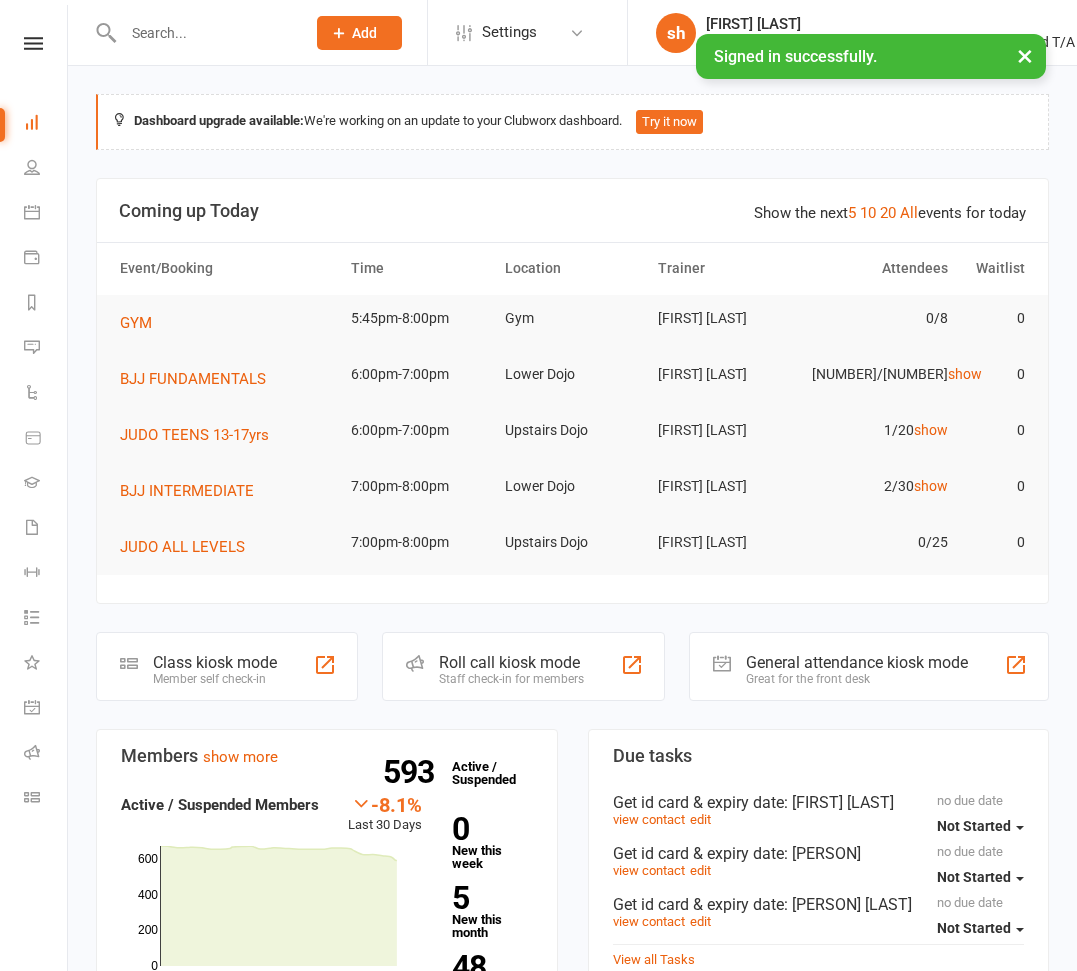 scroll, scrollTop: 0, scrollLeft: 0, axis: both 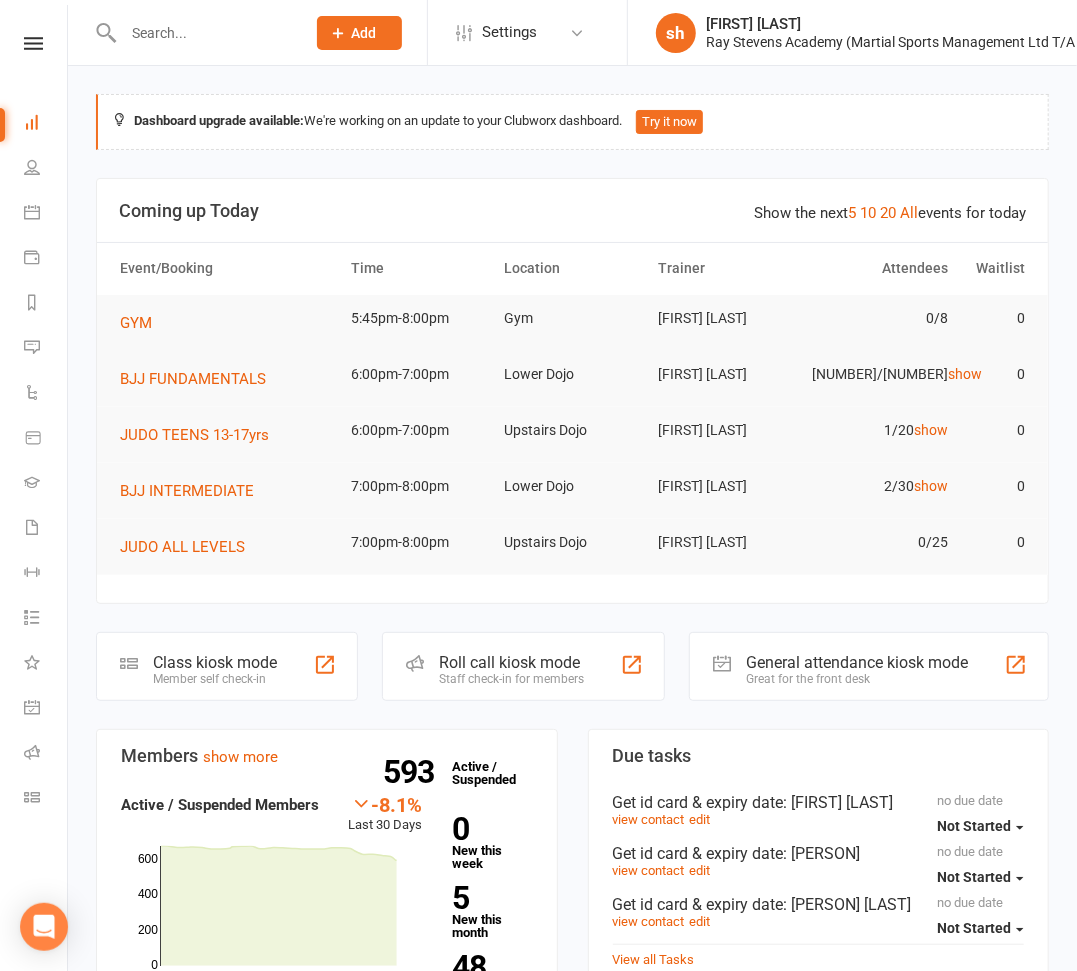 click at bounding box center [204, 33] 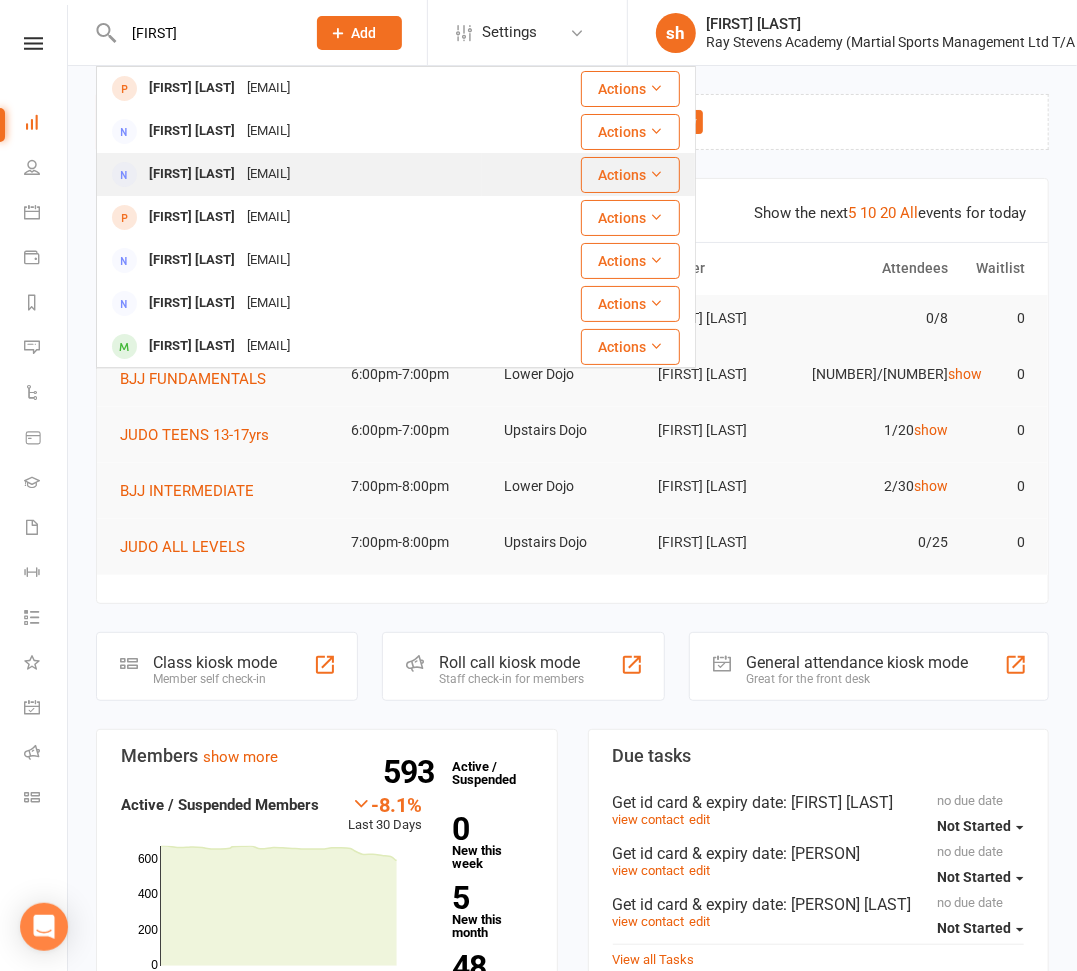 type on "[FIRST]" 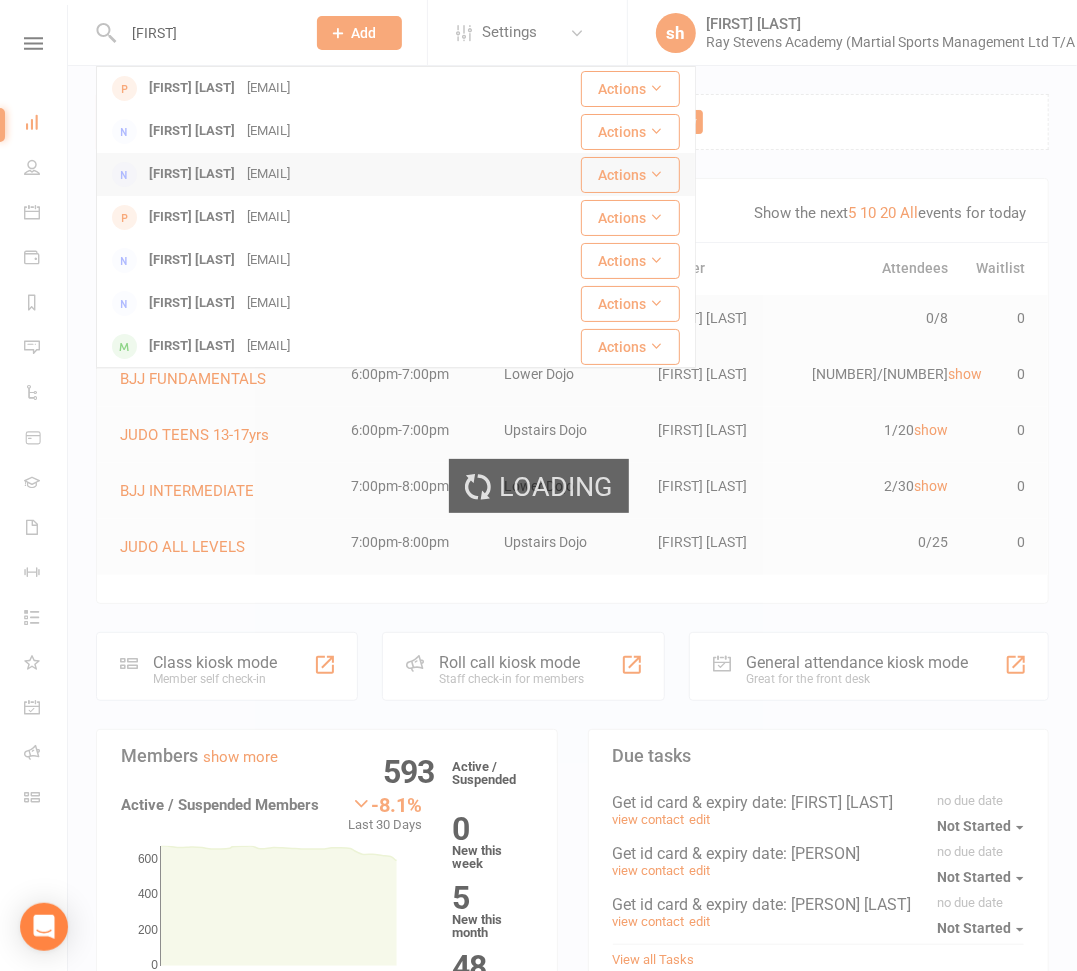 type 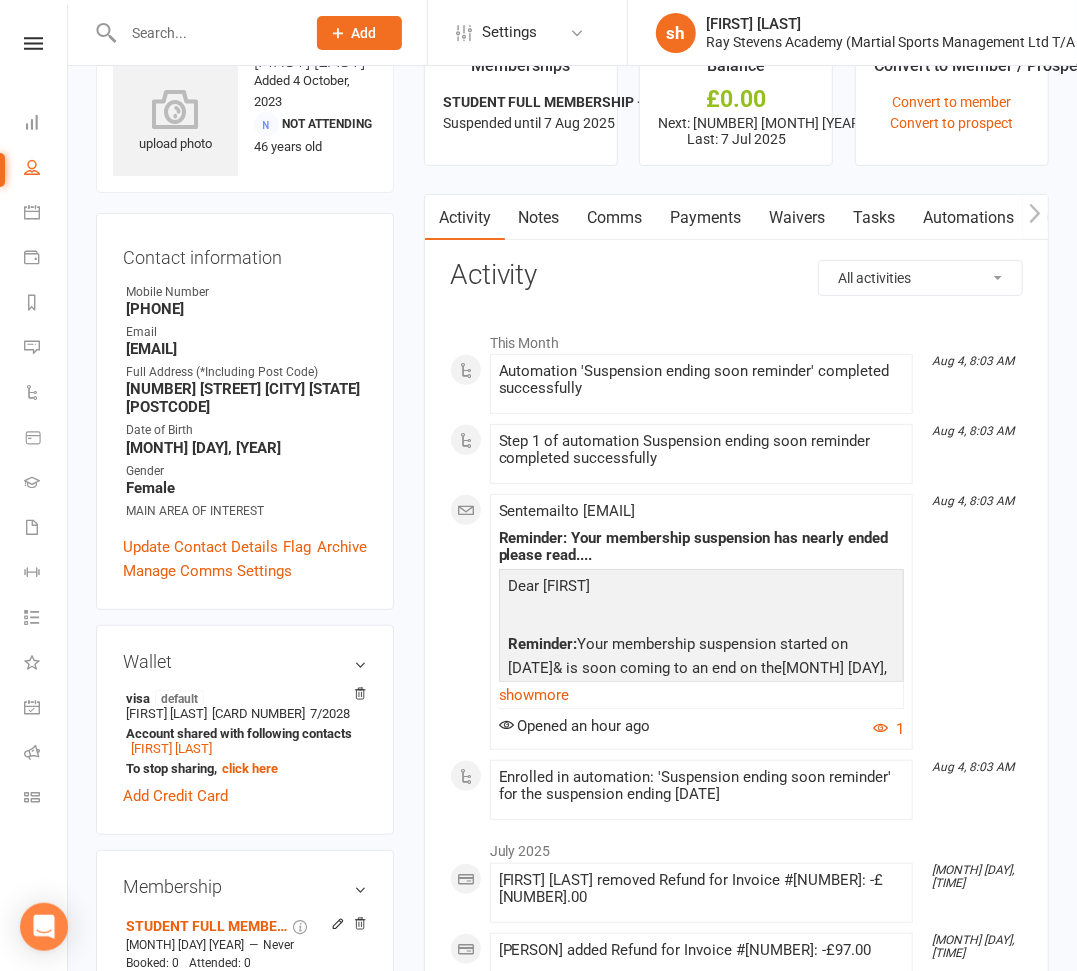 scroll, scrollTop: 0, scrollLeft: 0, axis: both 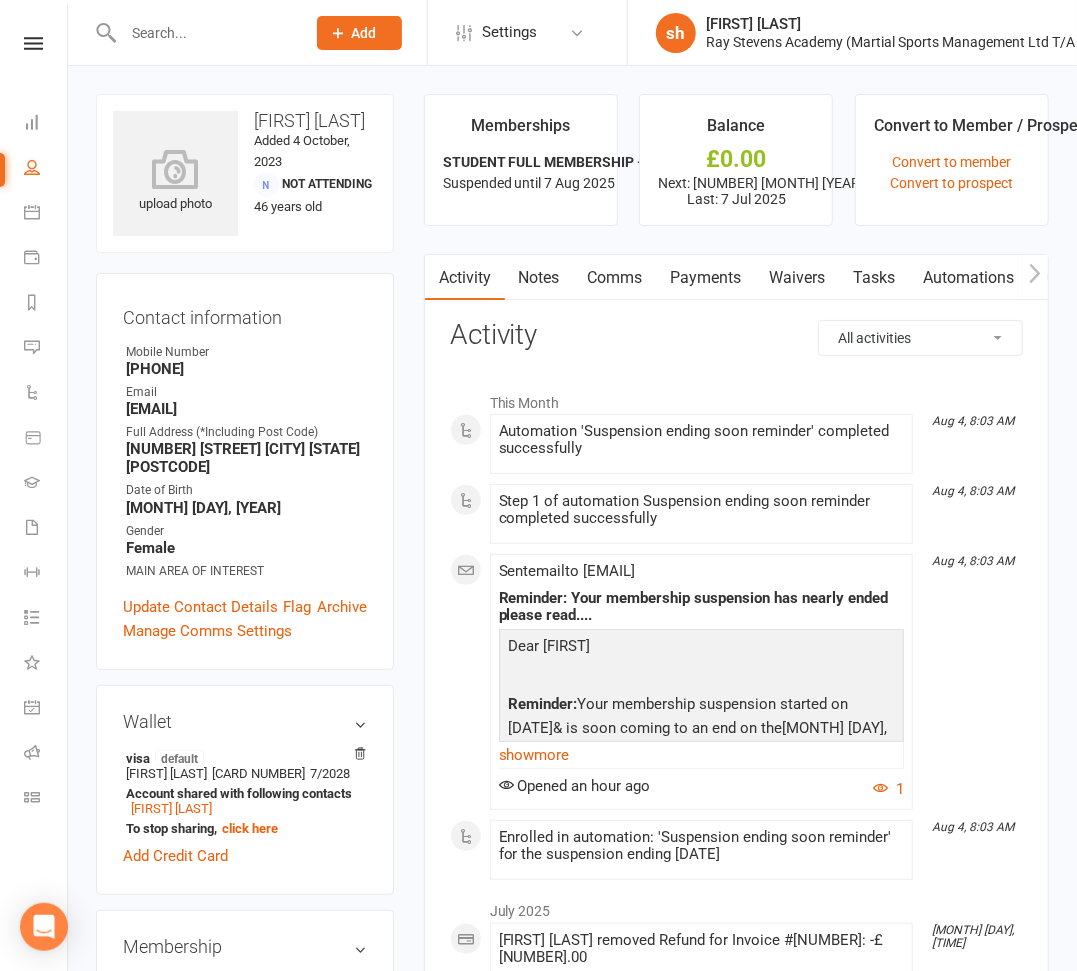 click on "Payments" at bounding box center [706, 278] 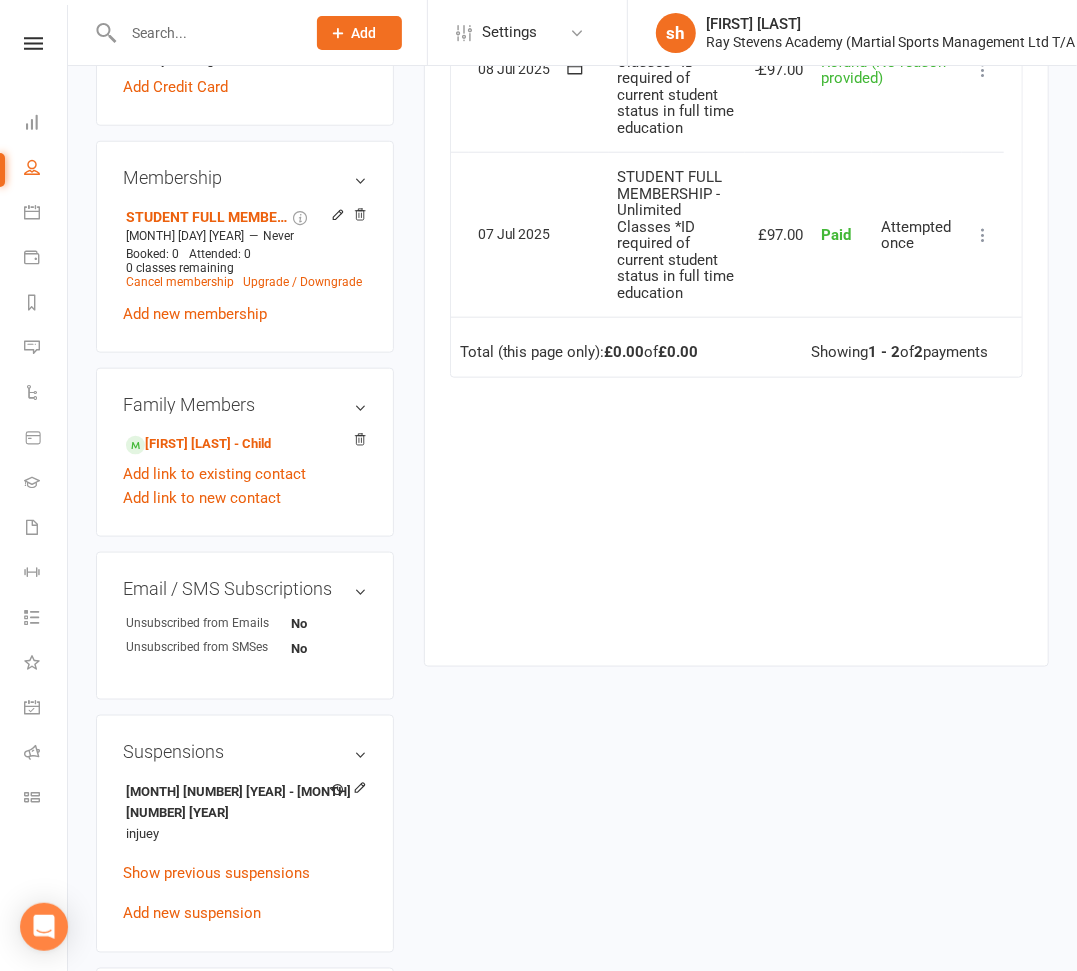 scroll, scrollTop: 773, scrollLeft: 0, axis: vertical 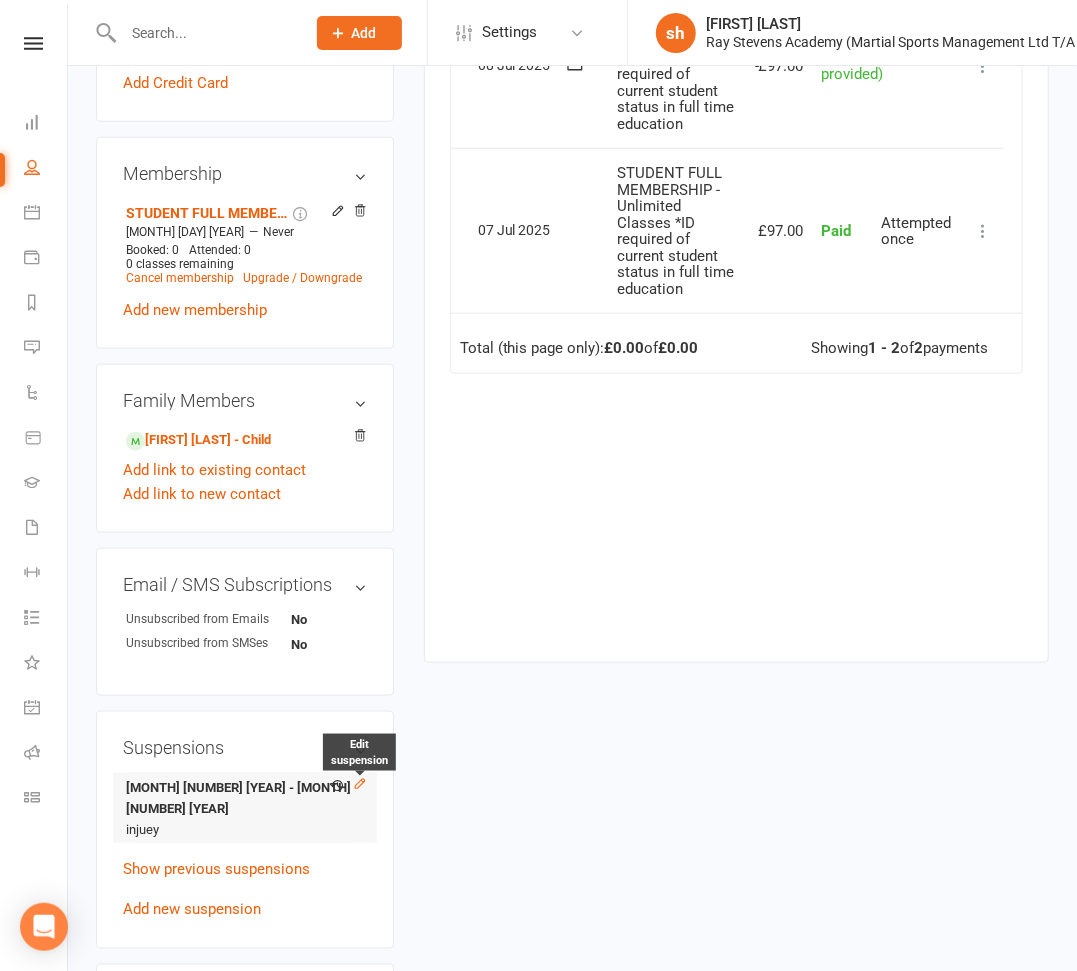 click 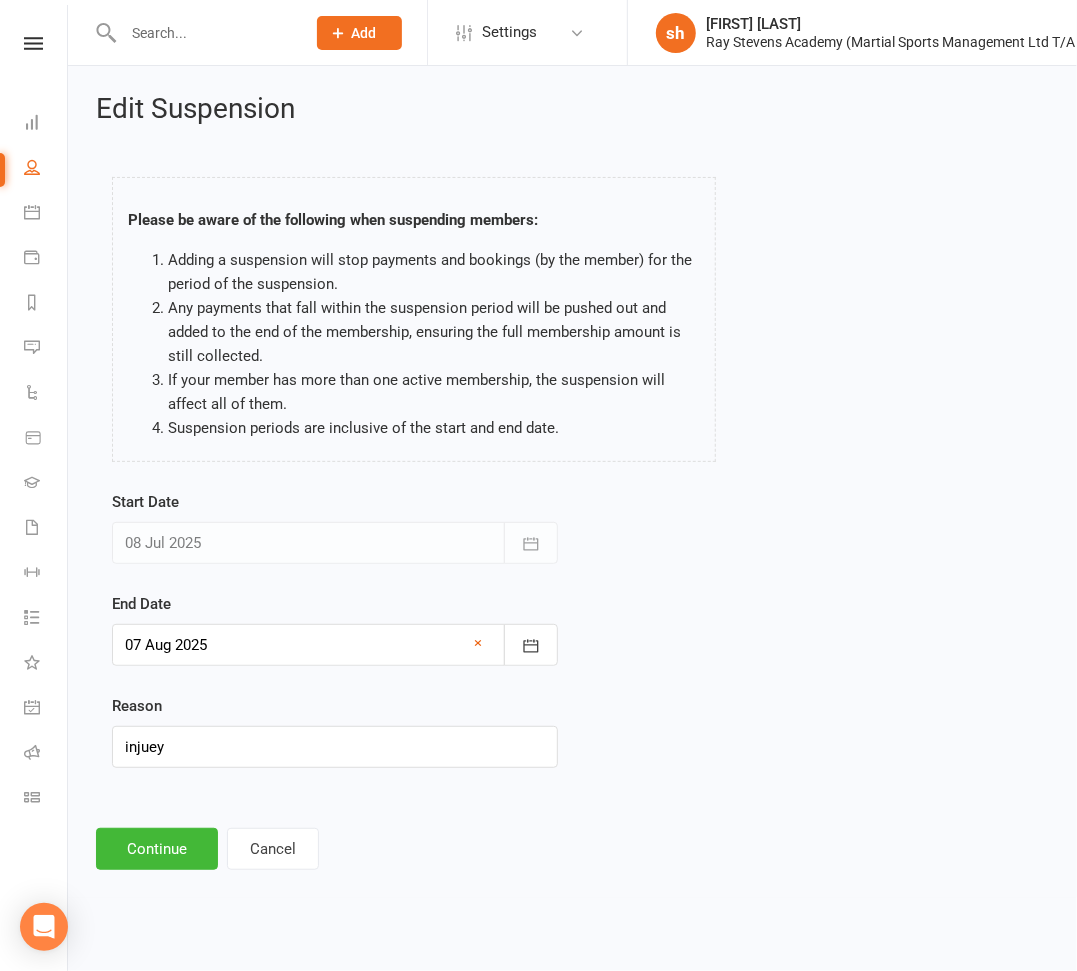 scroll, scrollTop: 0, scrollLeft: 0, axis: both 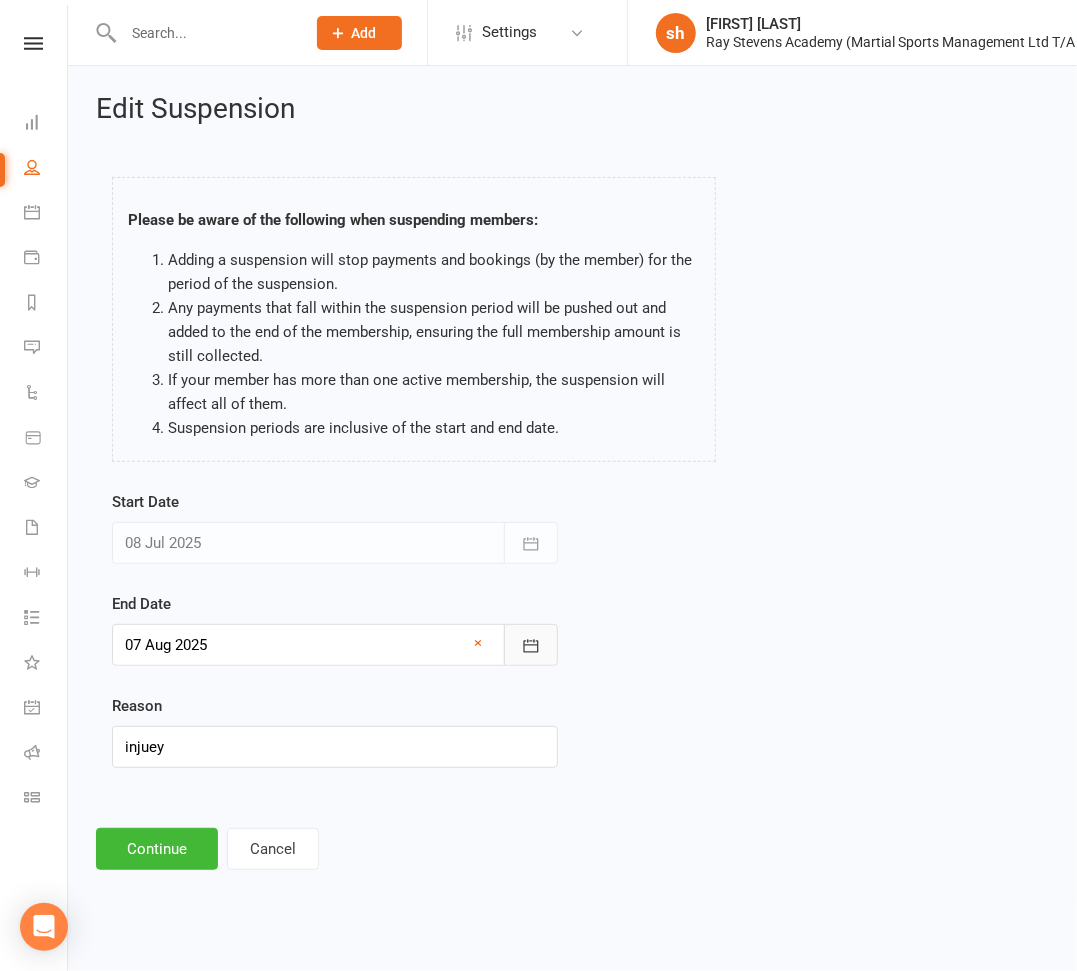 click 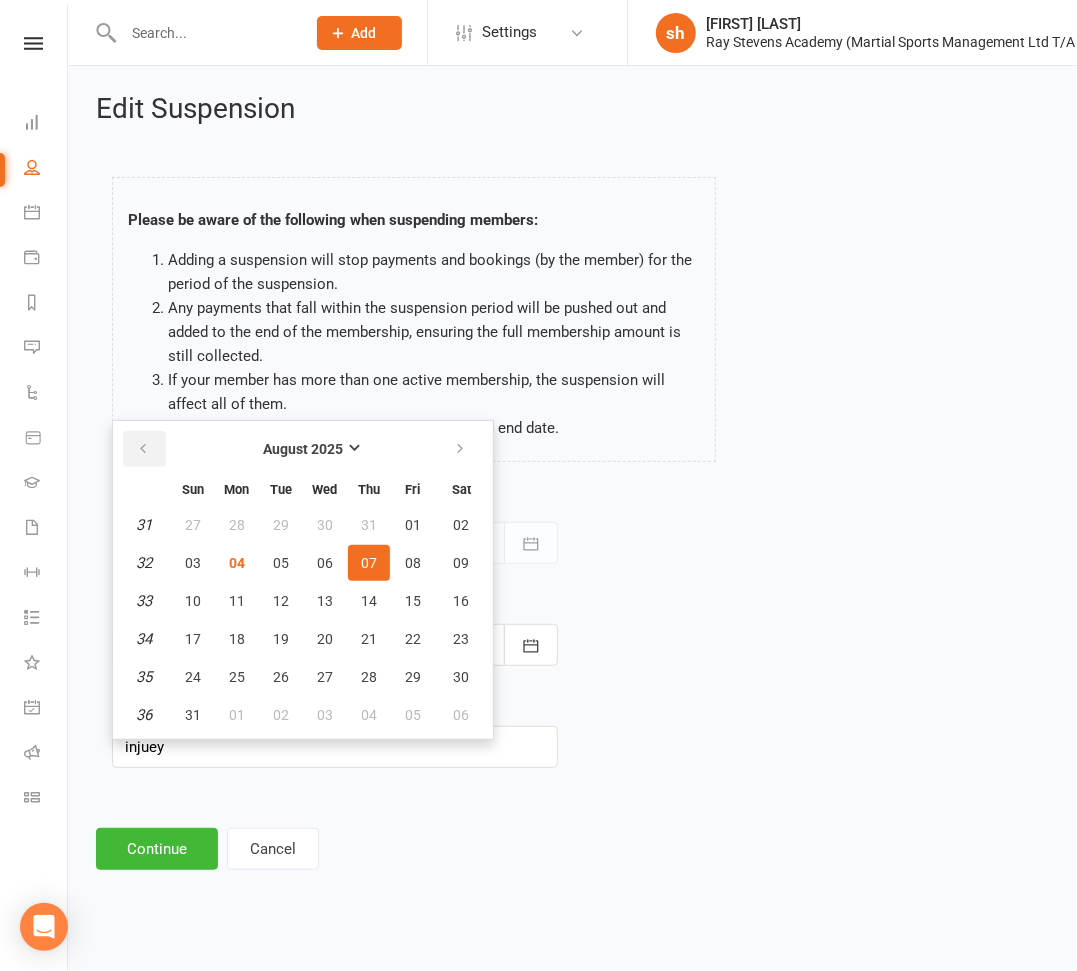 click at bounding box center (143, 449) 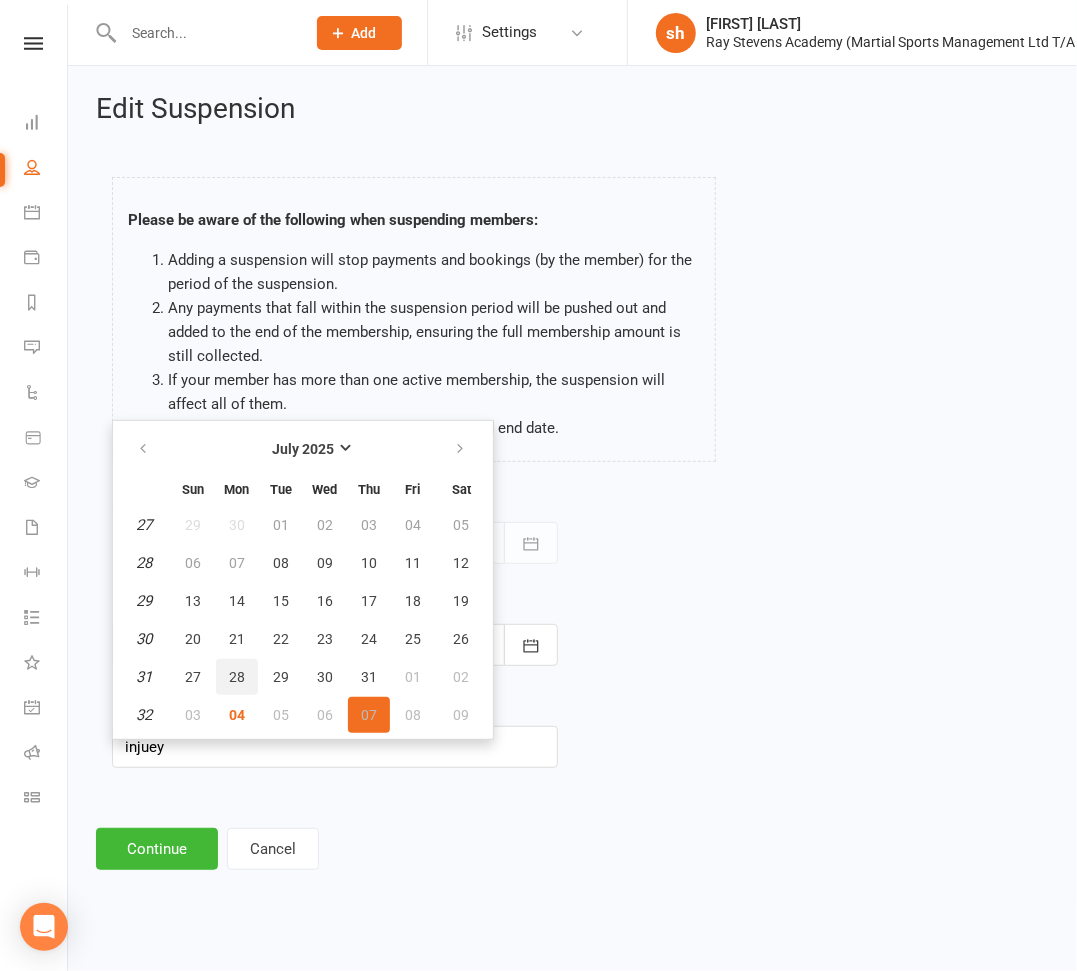 click on "28" at bounding box center (237, 677) 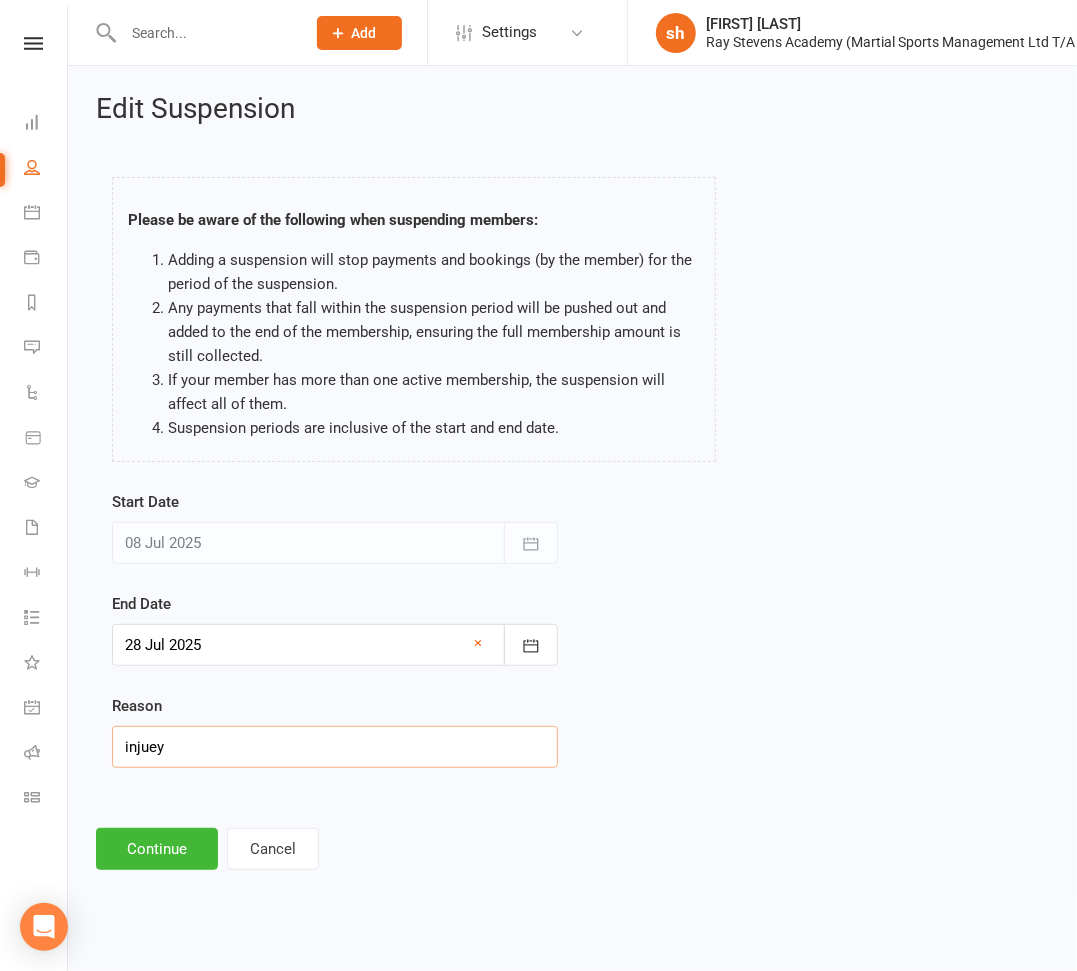 click on "injuey" at bounding box center (335, 747) 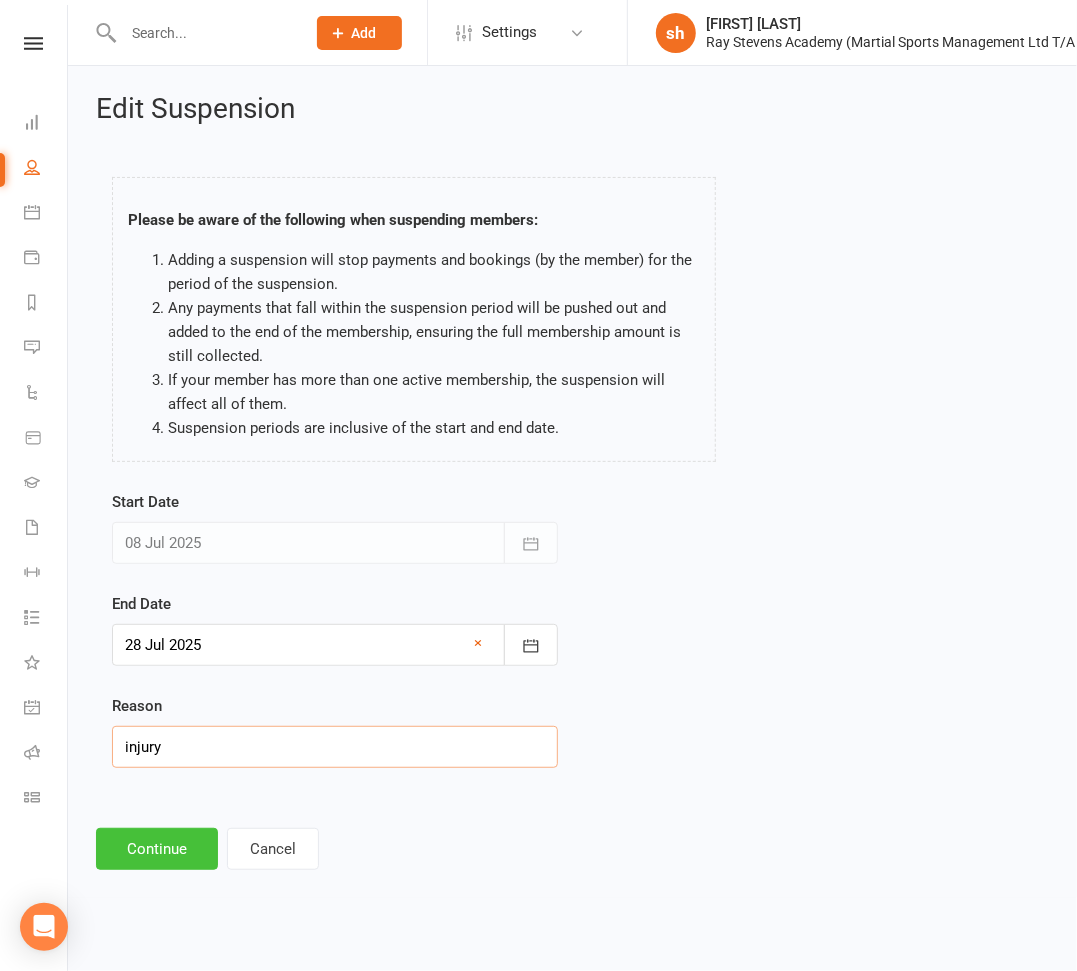 type on "injury" 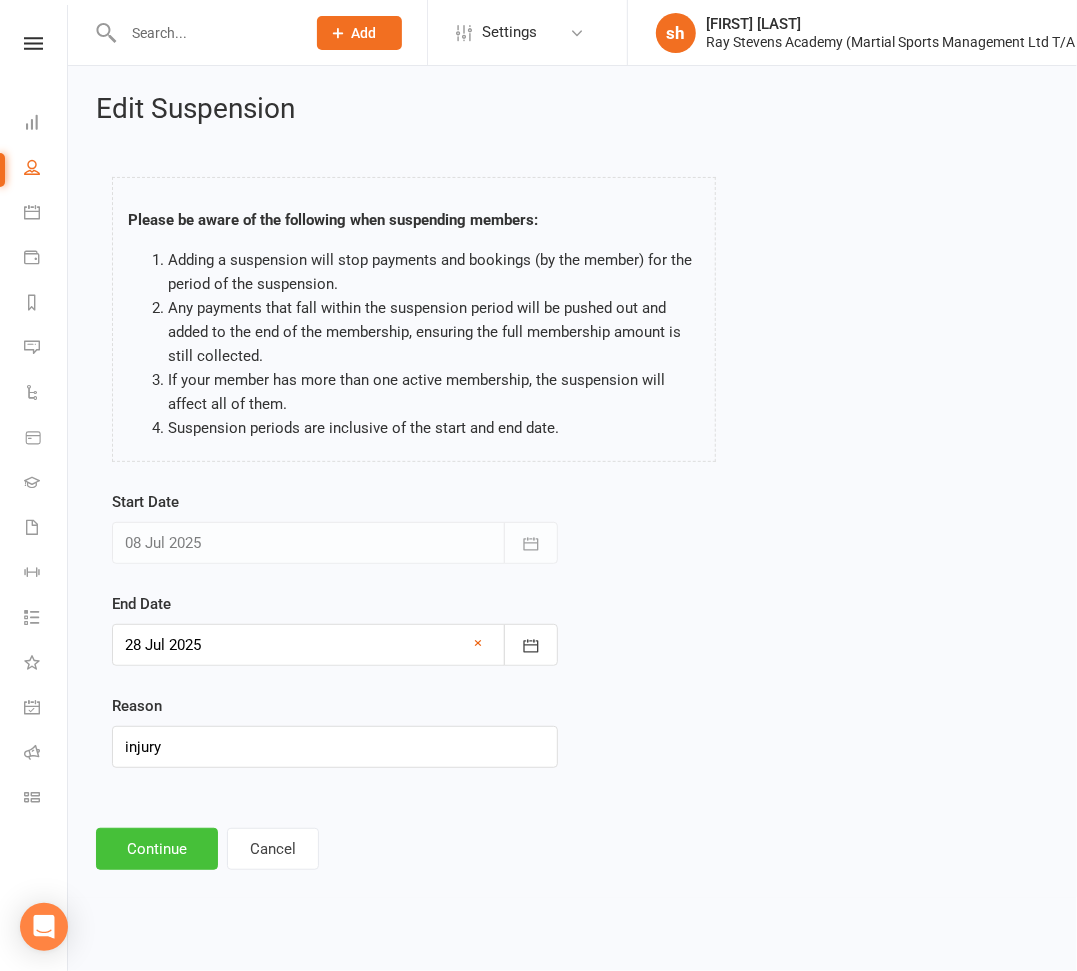 click on "Continue" at bounding box center [157, 849] 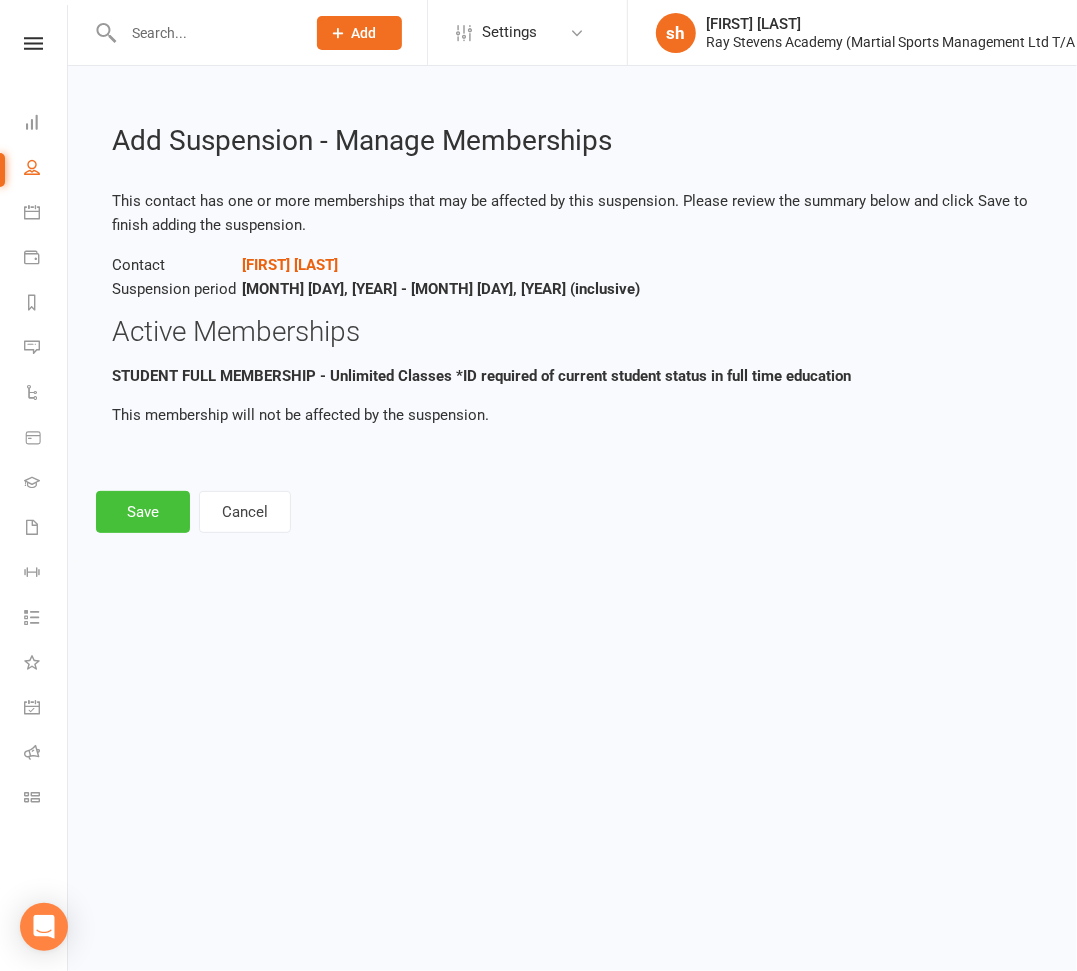 click on "Save" at bounding box center [143, 512] 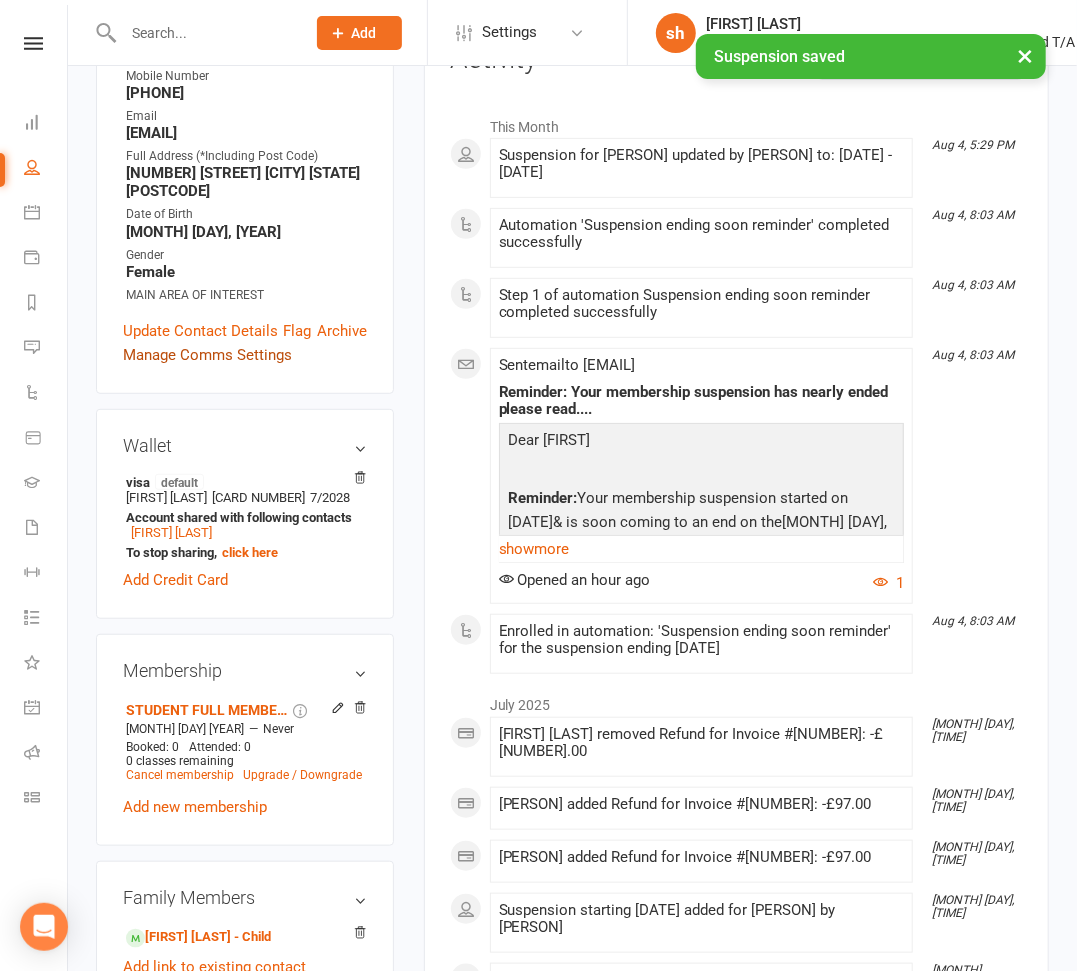 scroll, scrollTop: 285, scrollLeft: 0, axis: vertical 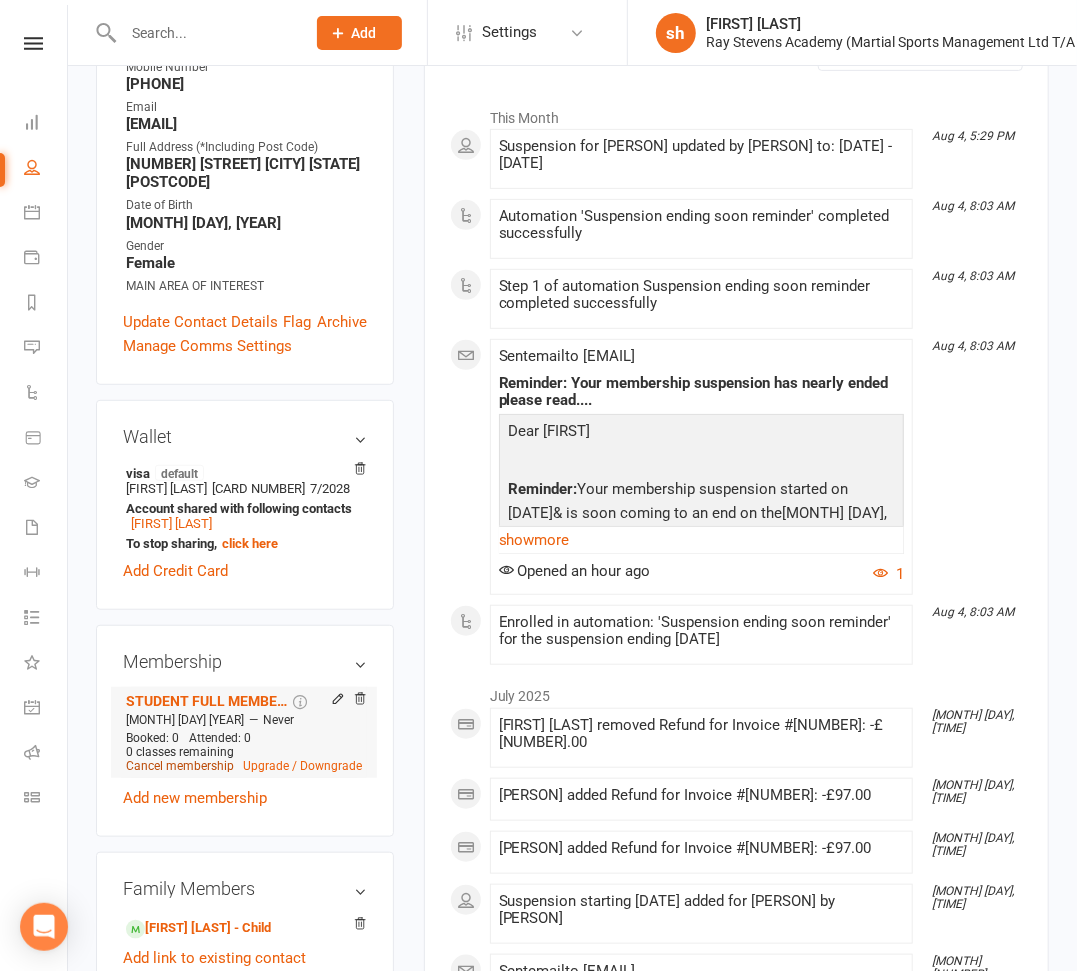 click on "Cancel membership" at bounding box center [180, 766] 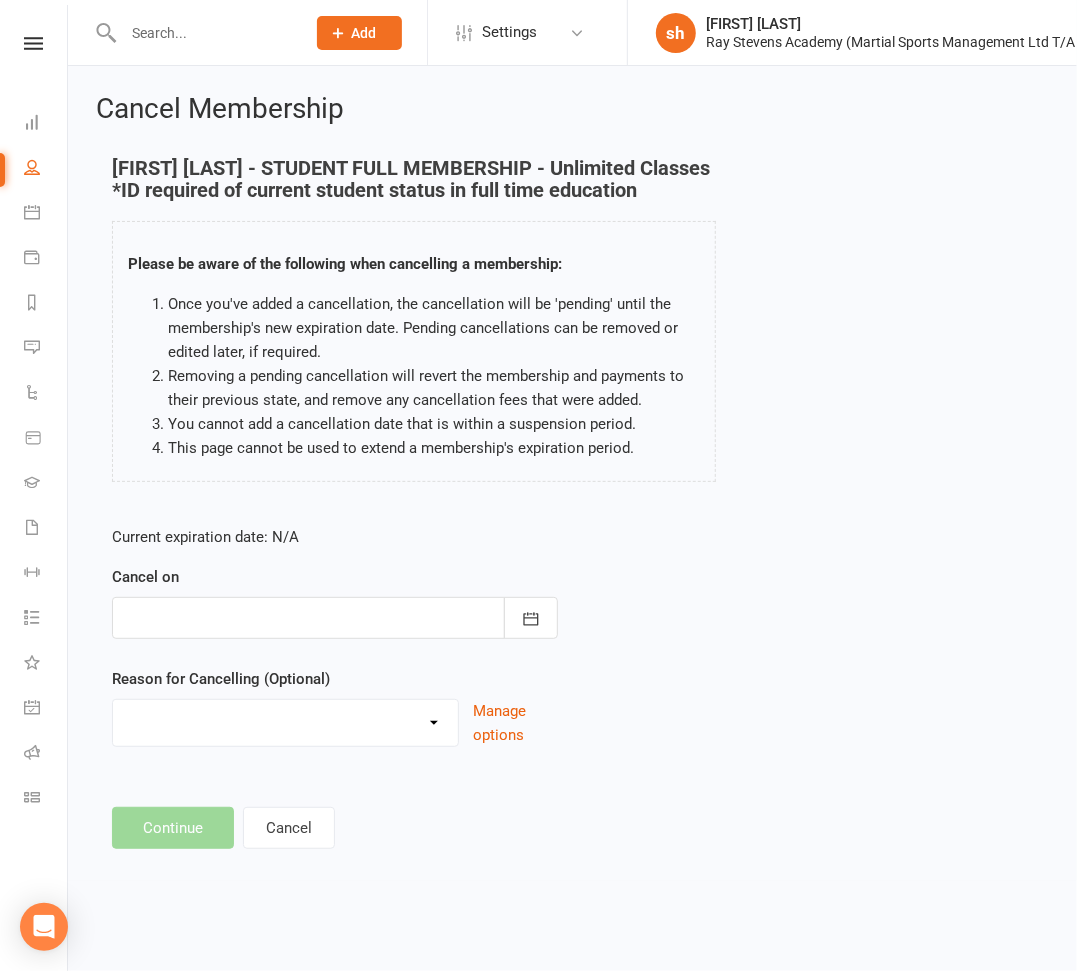 scroll, scrollTop: 0, scrollLeft: 0, axis: both 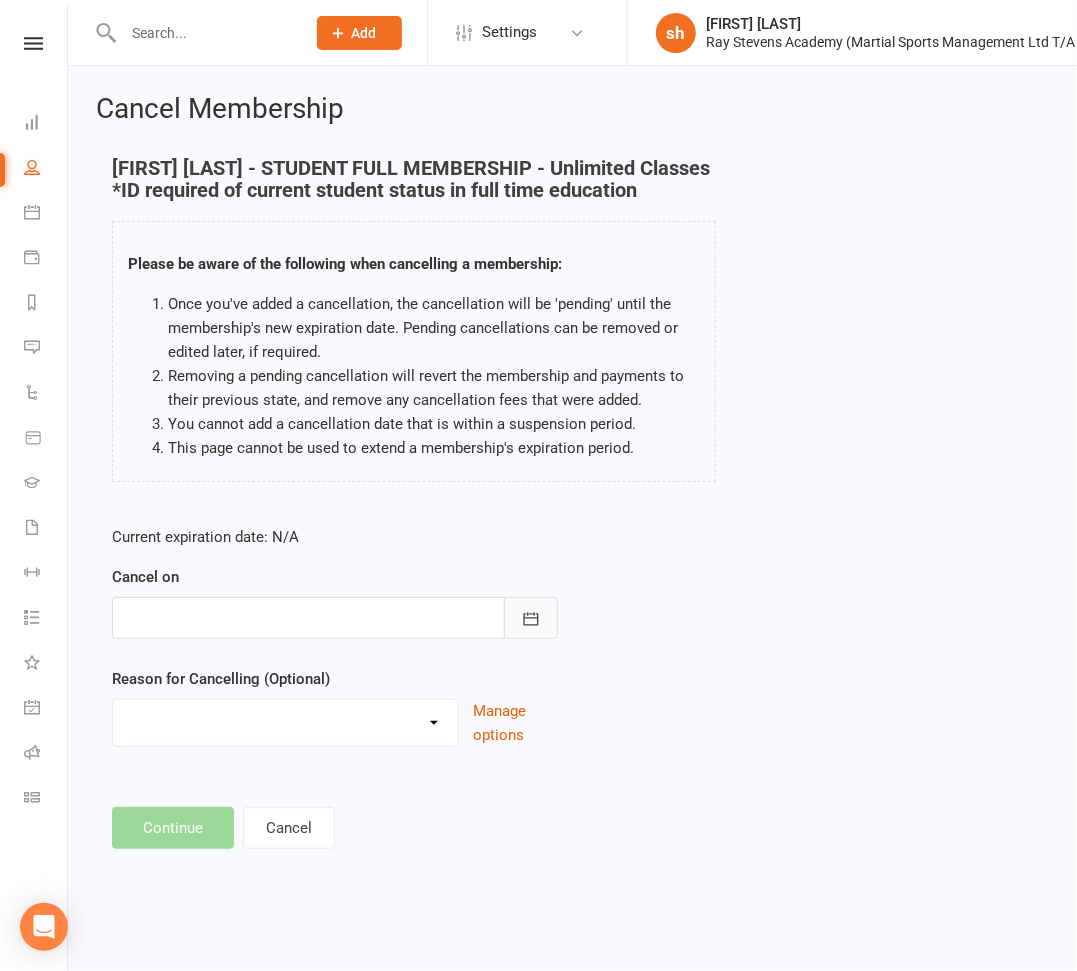 click 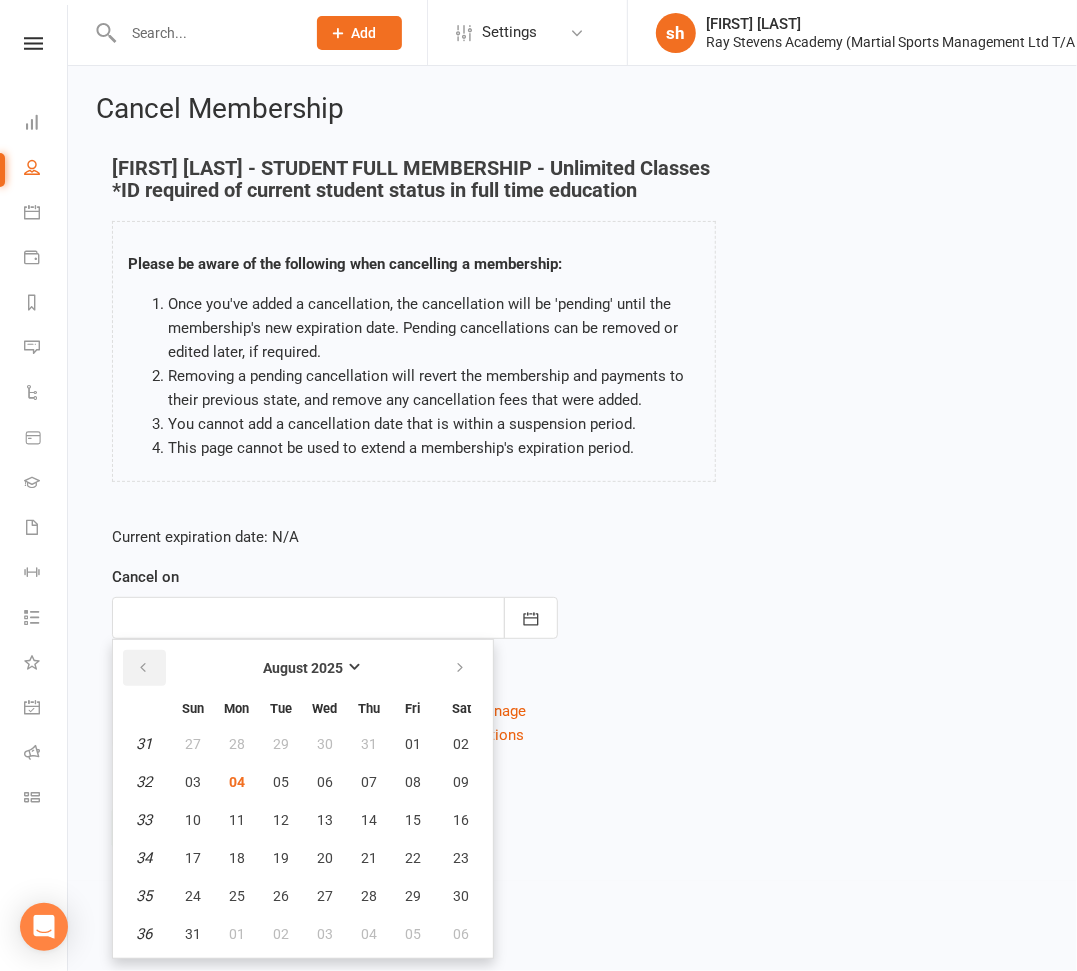 click at bounding box center (143, 668) 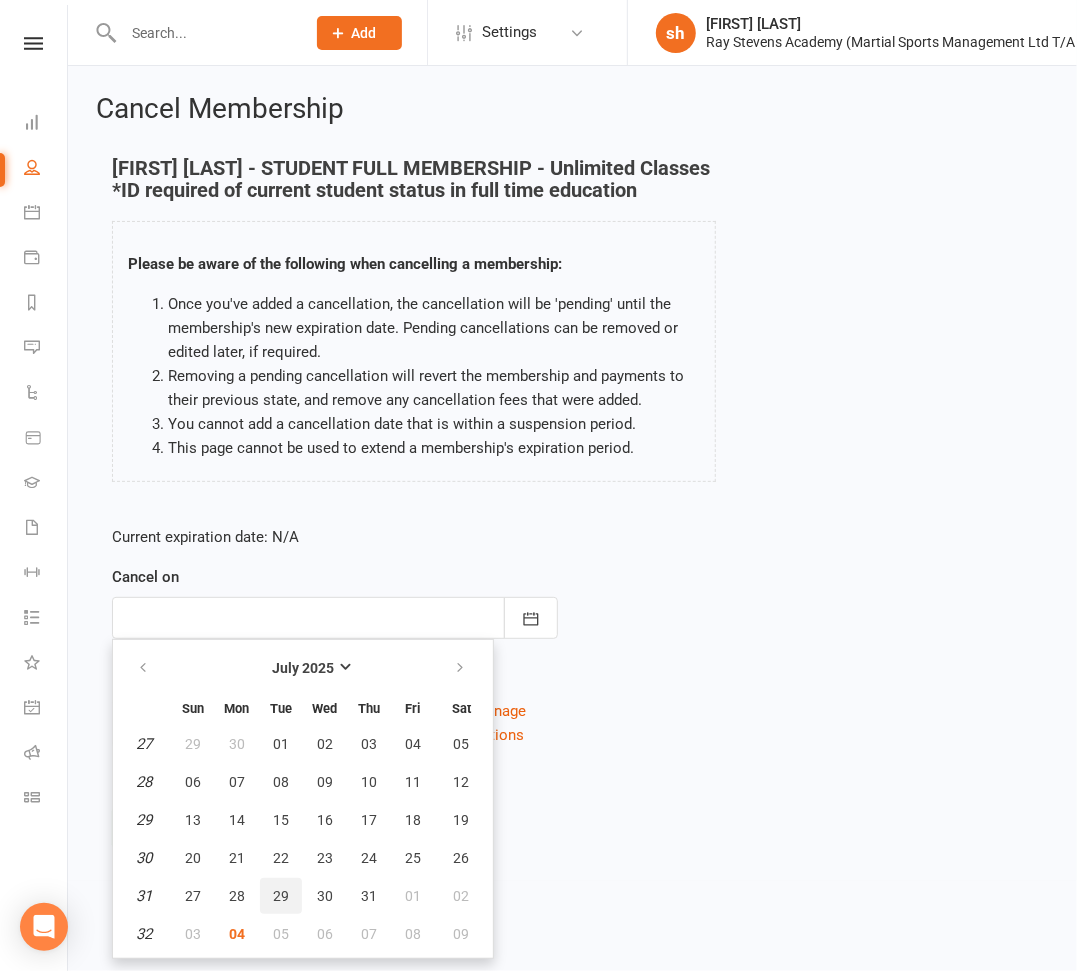 click on "29" at bounding box center [281, 896] 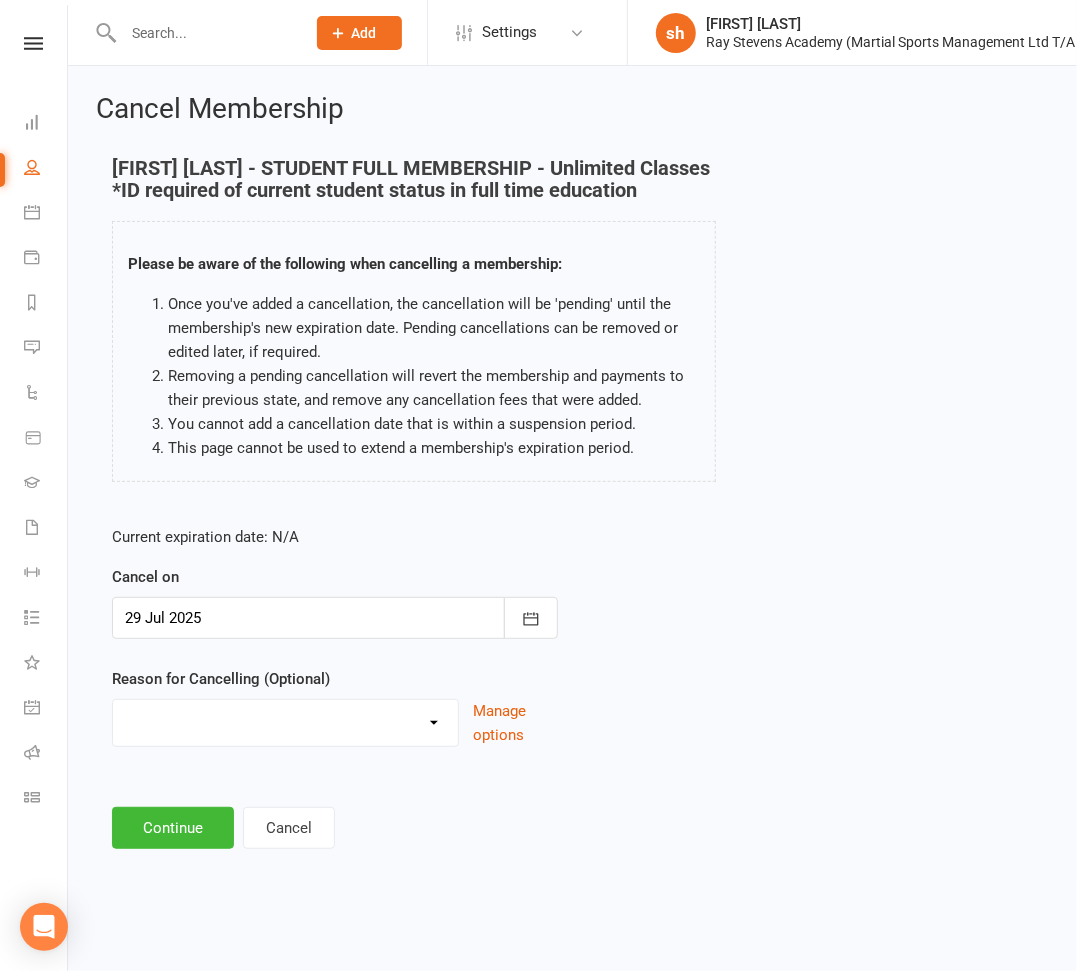 click on "Completed Classes Downgrading Membership Holiday Injury Moving to PAYG UPGRADING MEMBERSHIP Other reason" at bounding box center (285, 723) 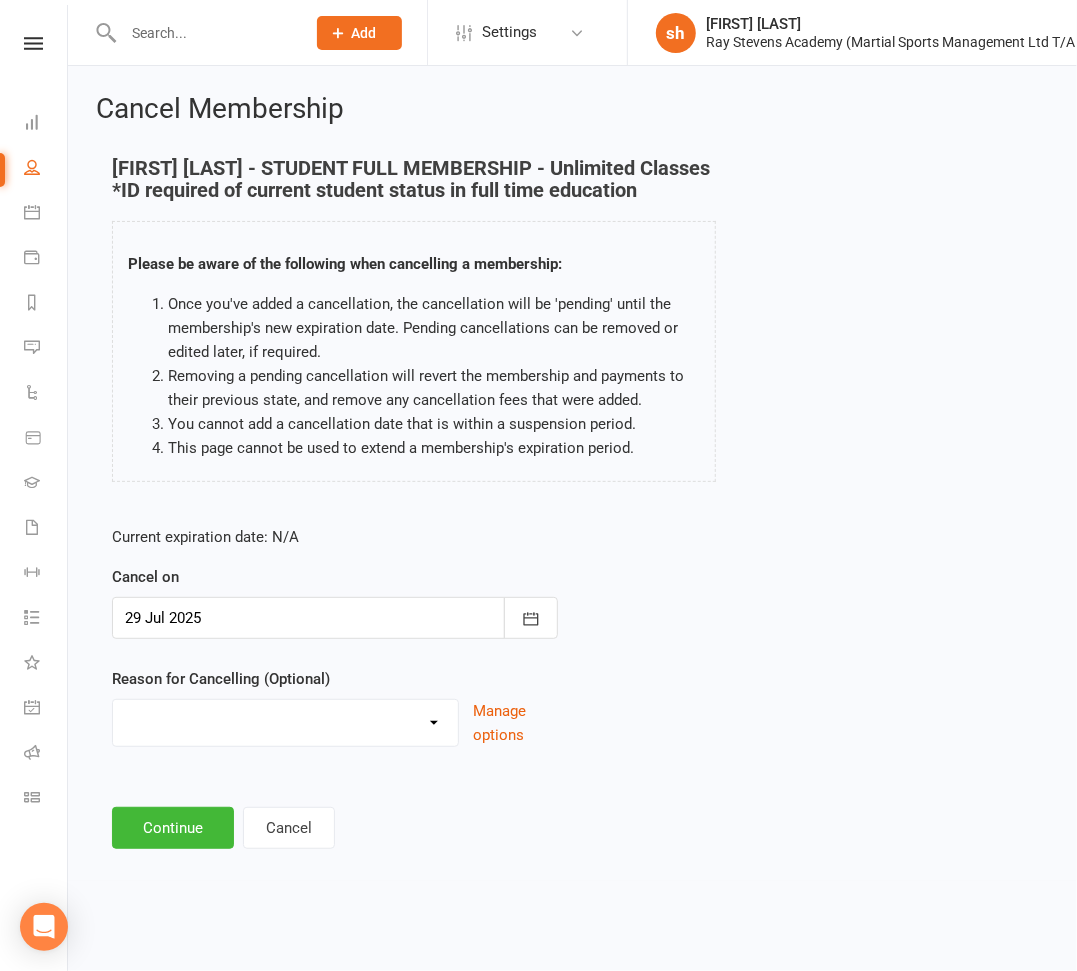 select on "3" 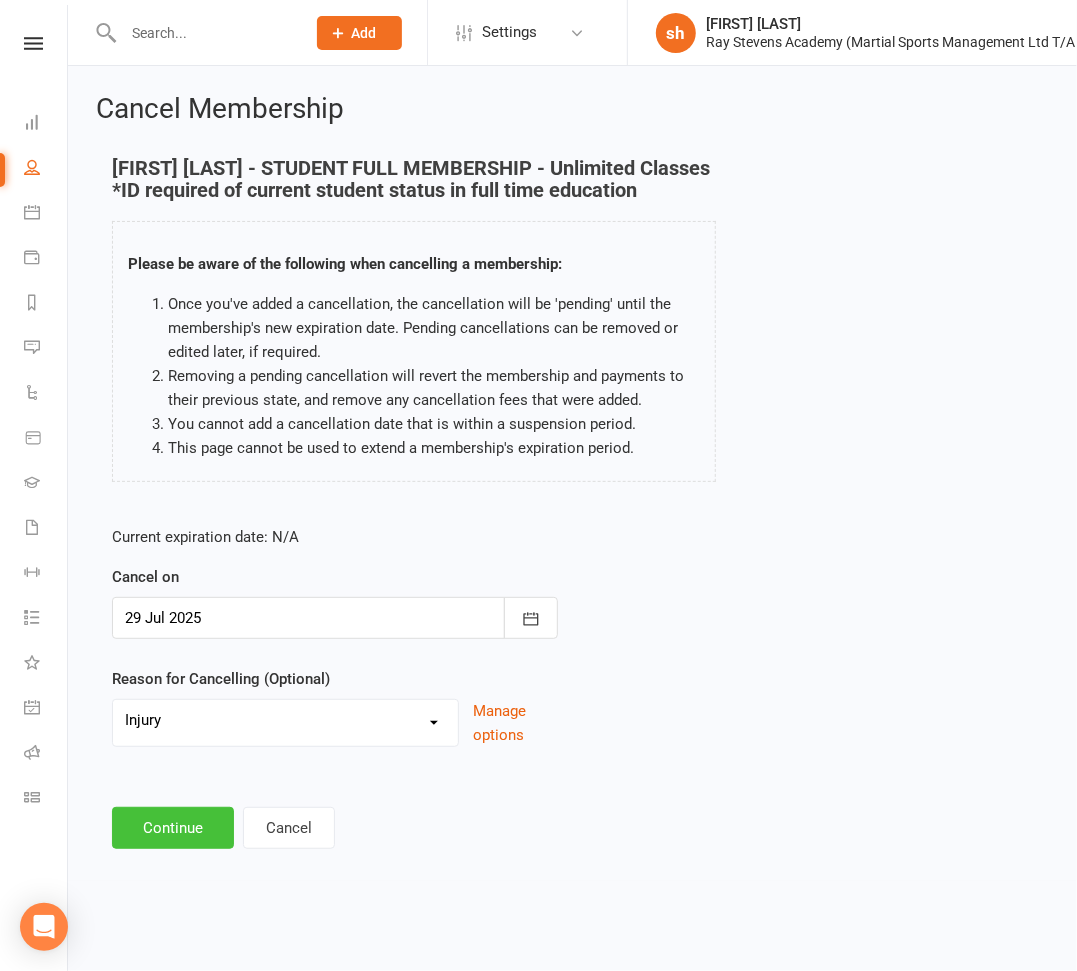 click on "Continue" at bounding box center (173, 828) 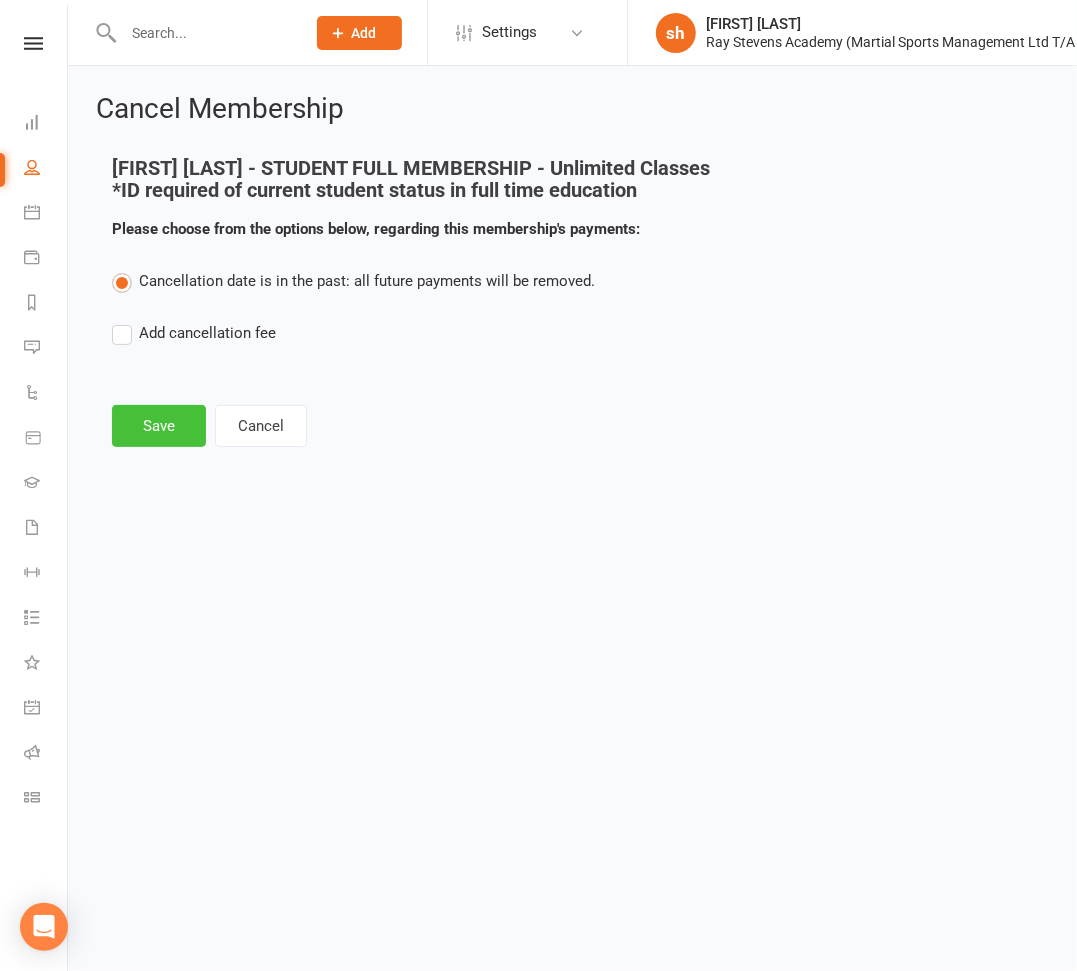 click on "Save" at bounding box center (159, 426) 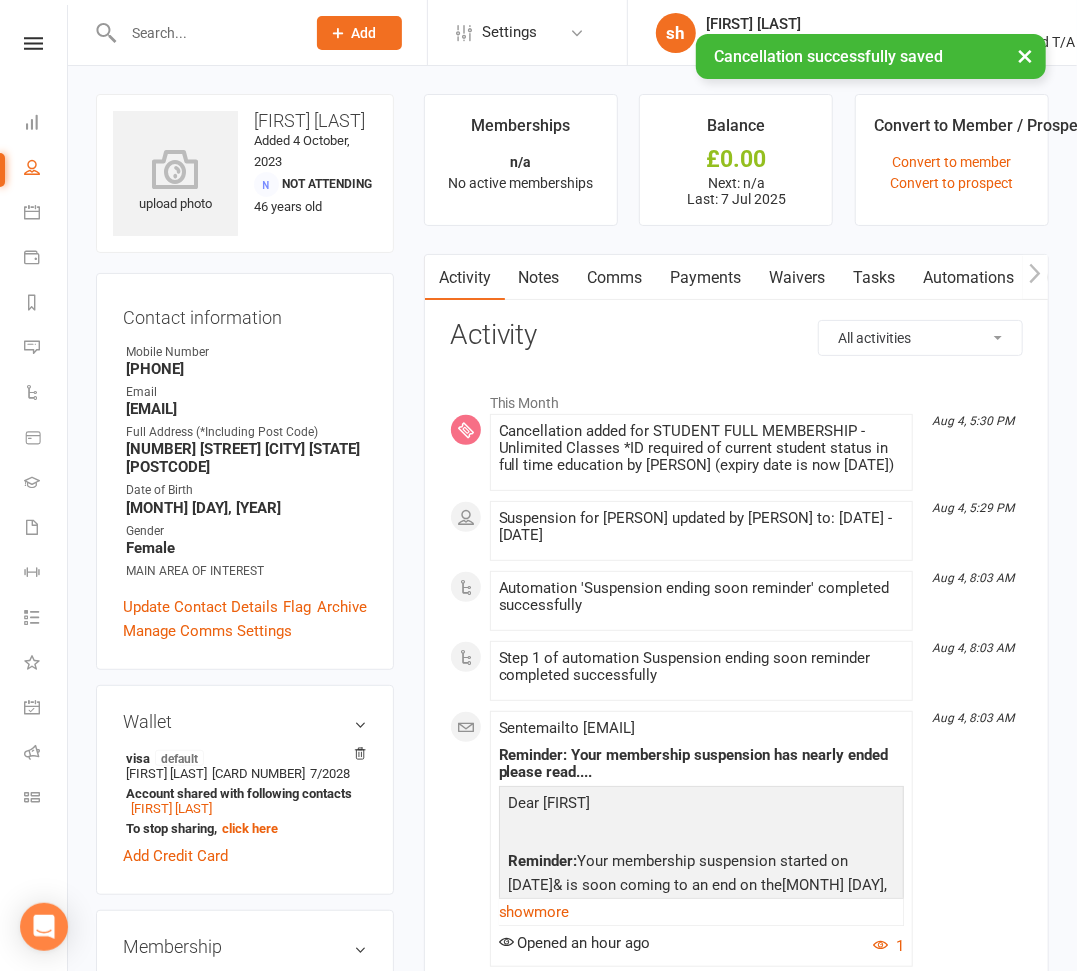 click on "Payments" at bounding box center (706, 278) 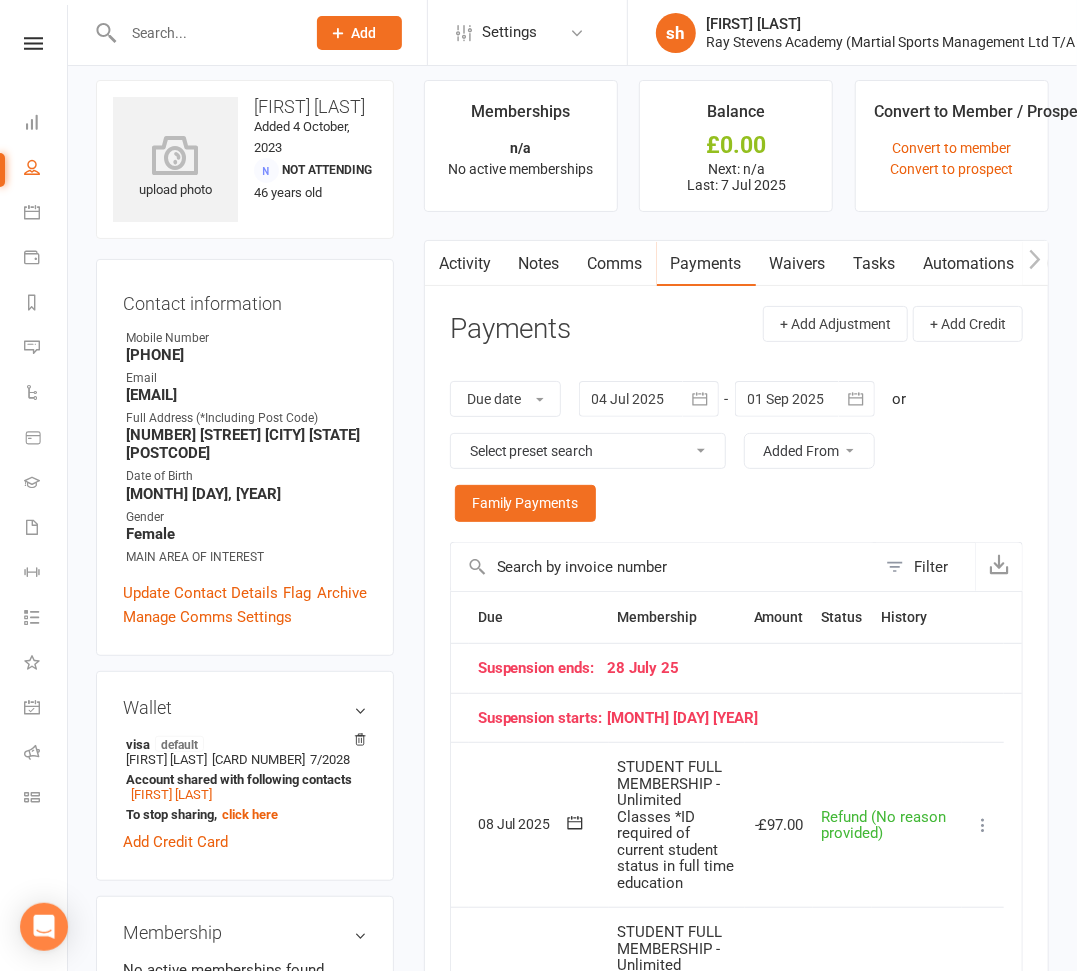 scroll, scrollTop: 6, scrollLeft: 0, axis: vertical 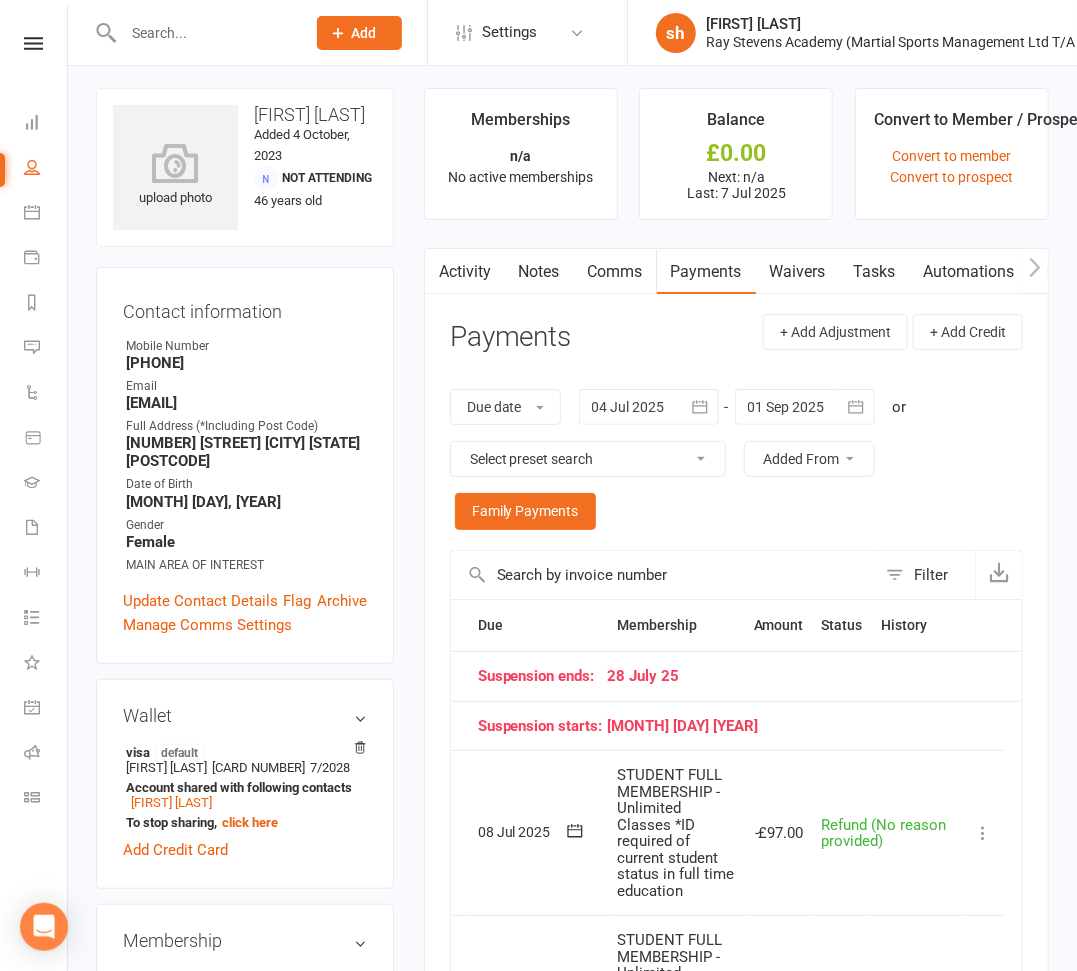 click 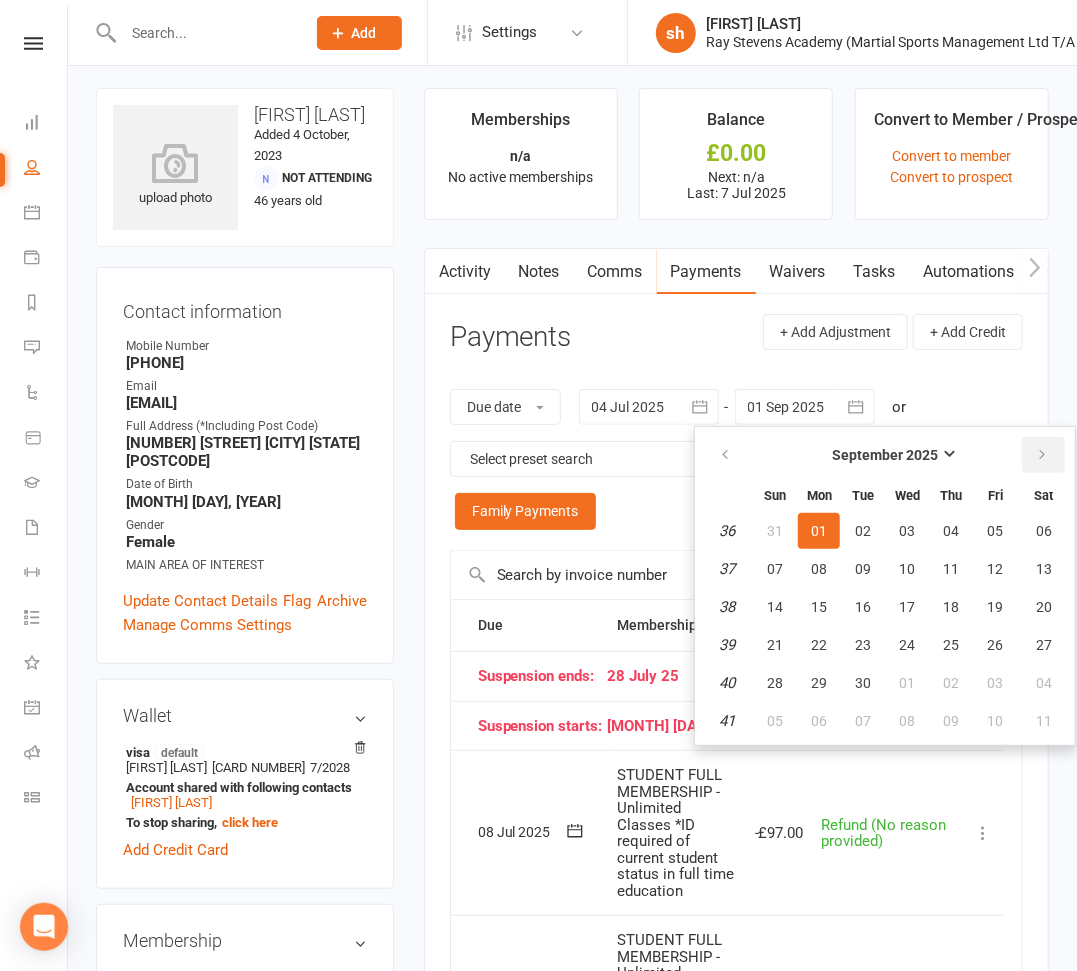 click at bounding box center [1043, 455] 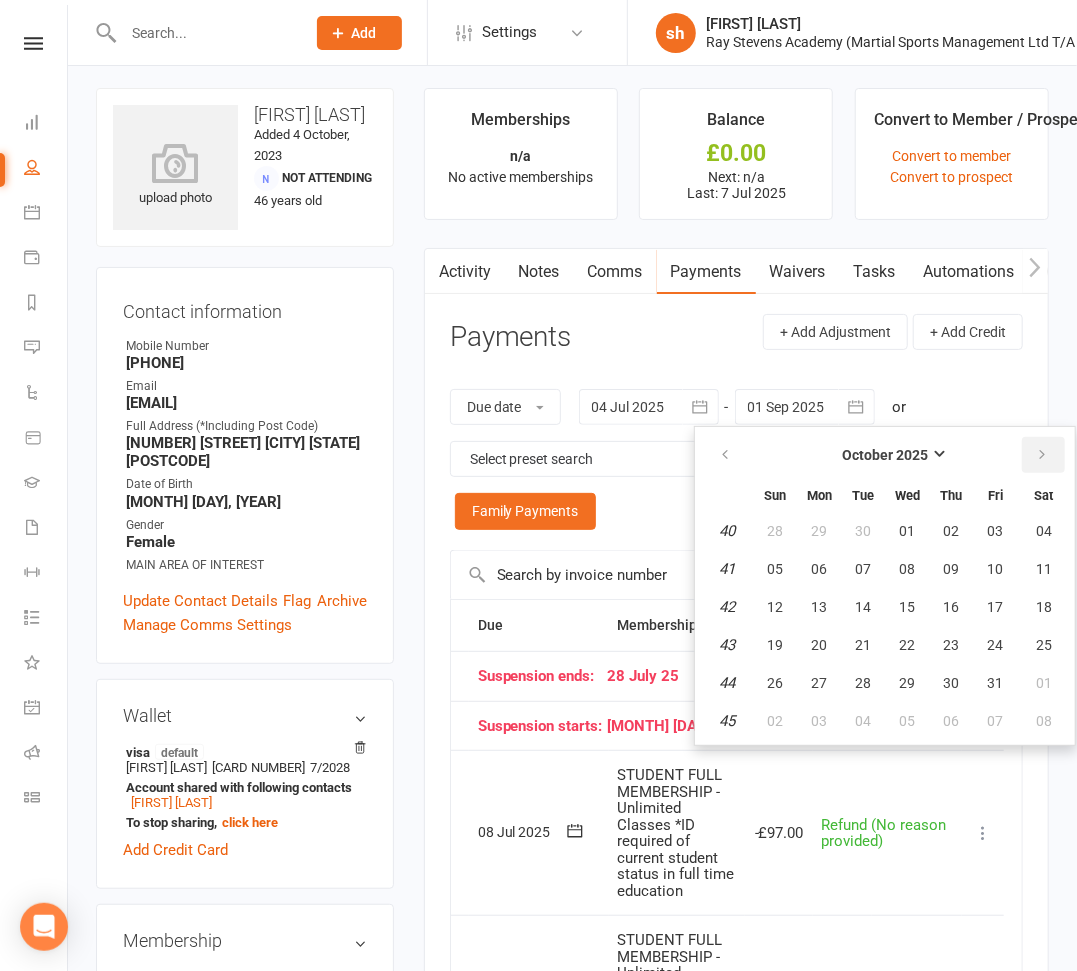 click at bounding box center (1043, 455) 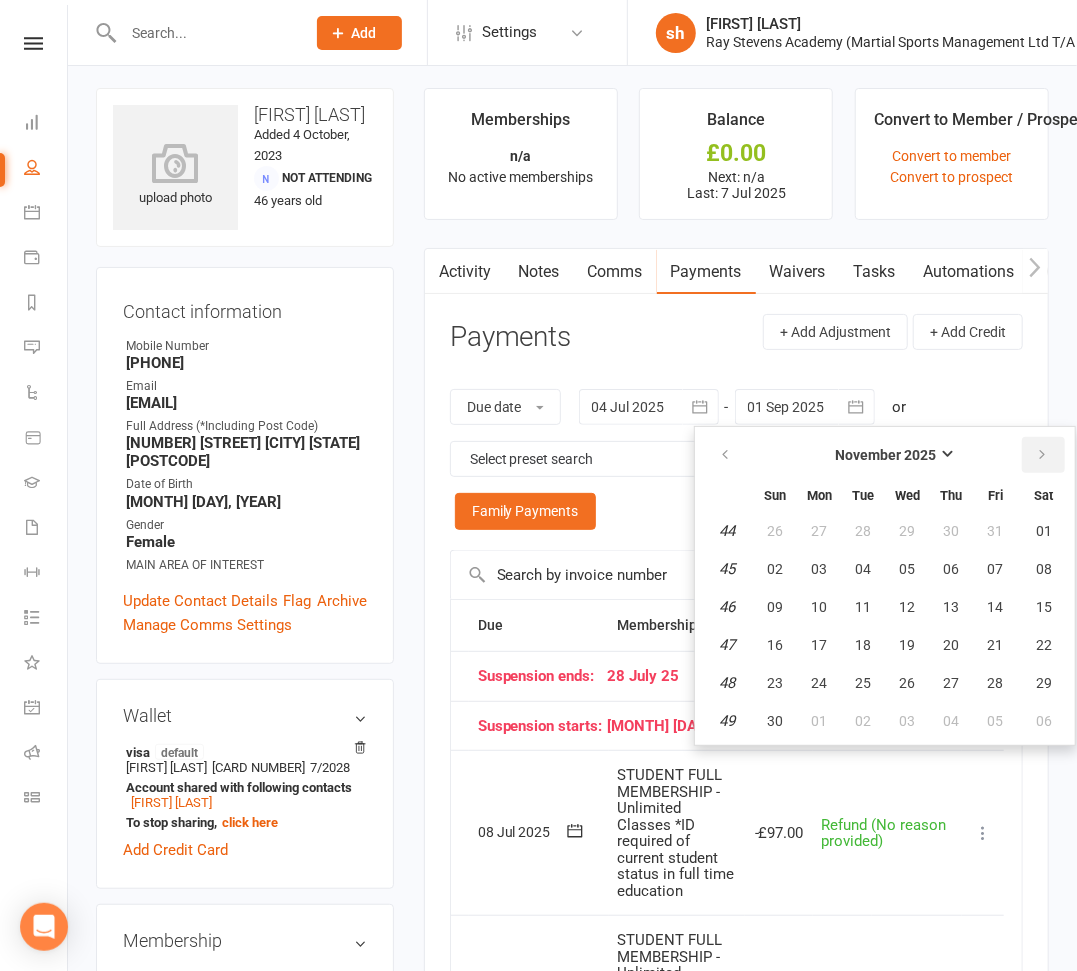 click at bounding box center (1043, 455) 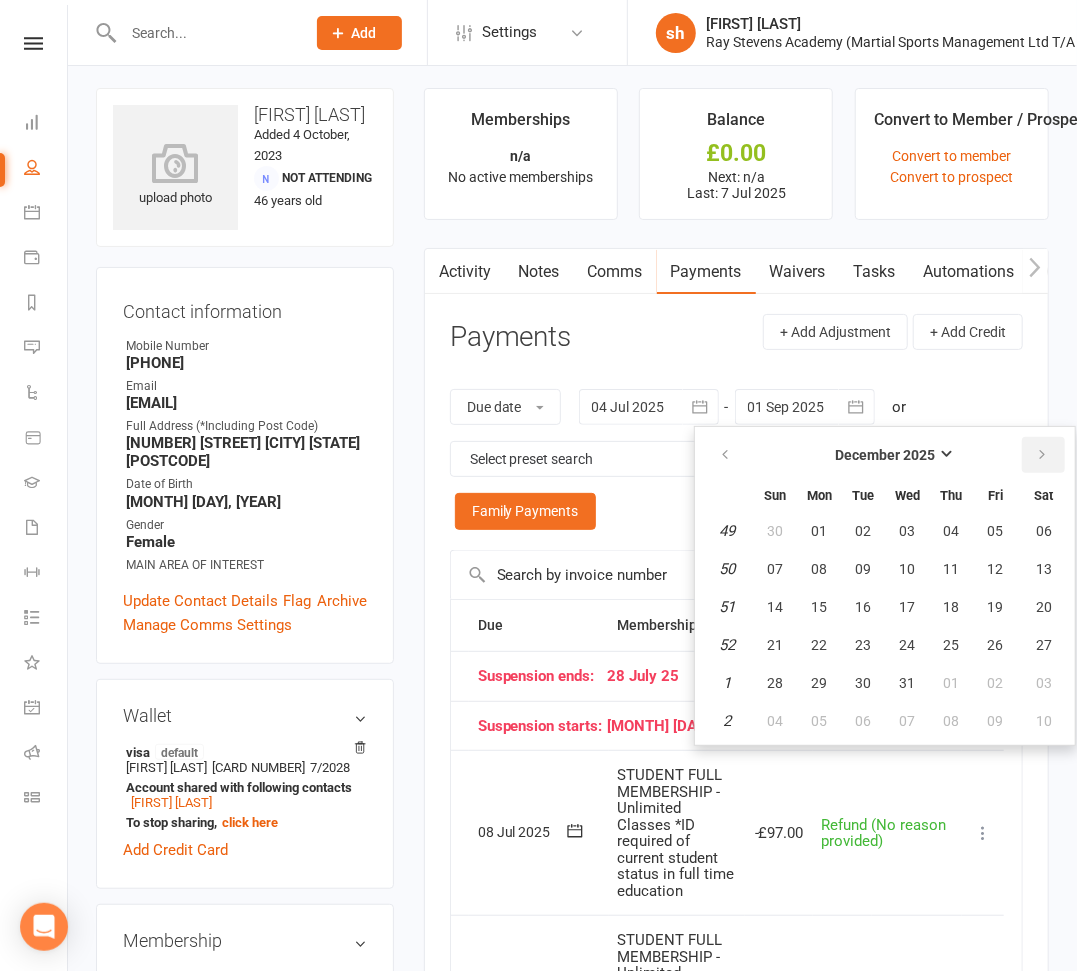 click at bounding box center [1043, 455] 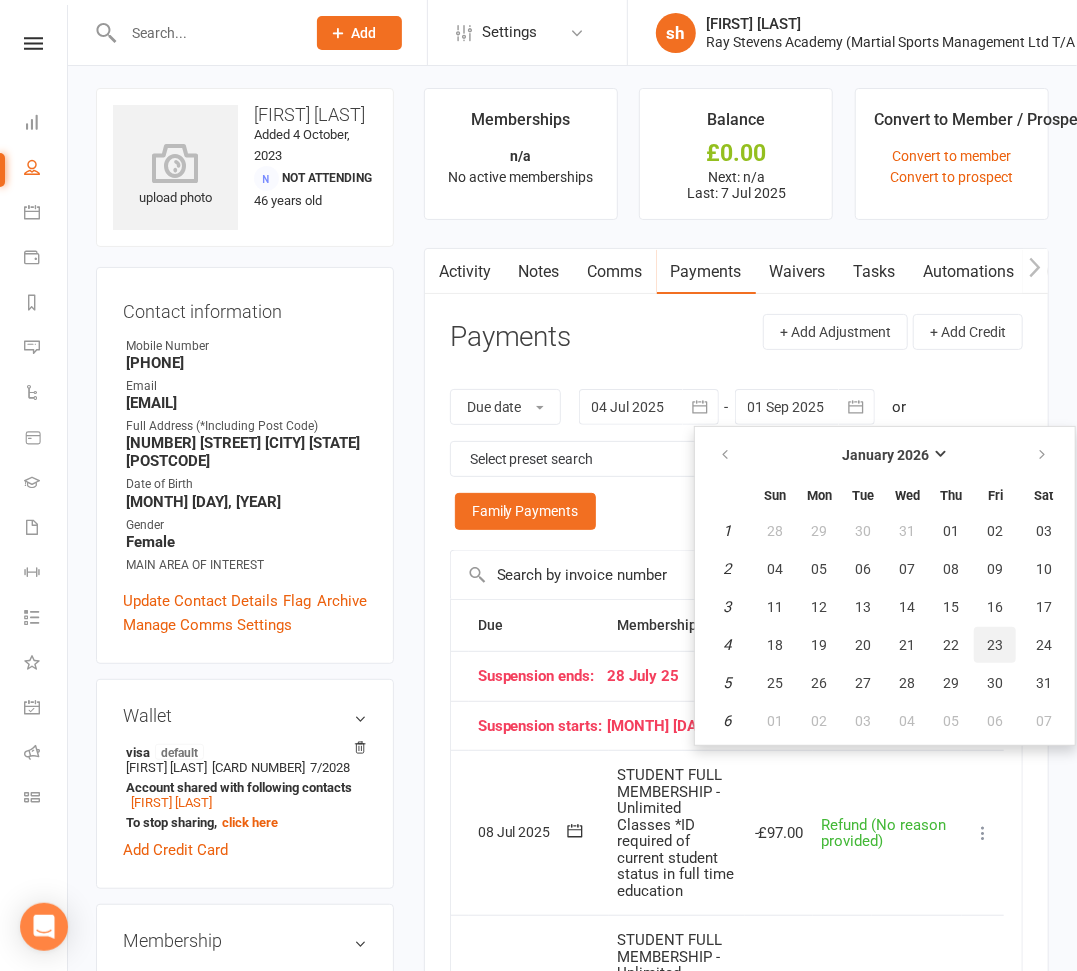 click on "23" at bounding box center (995, 645) 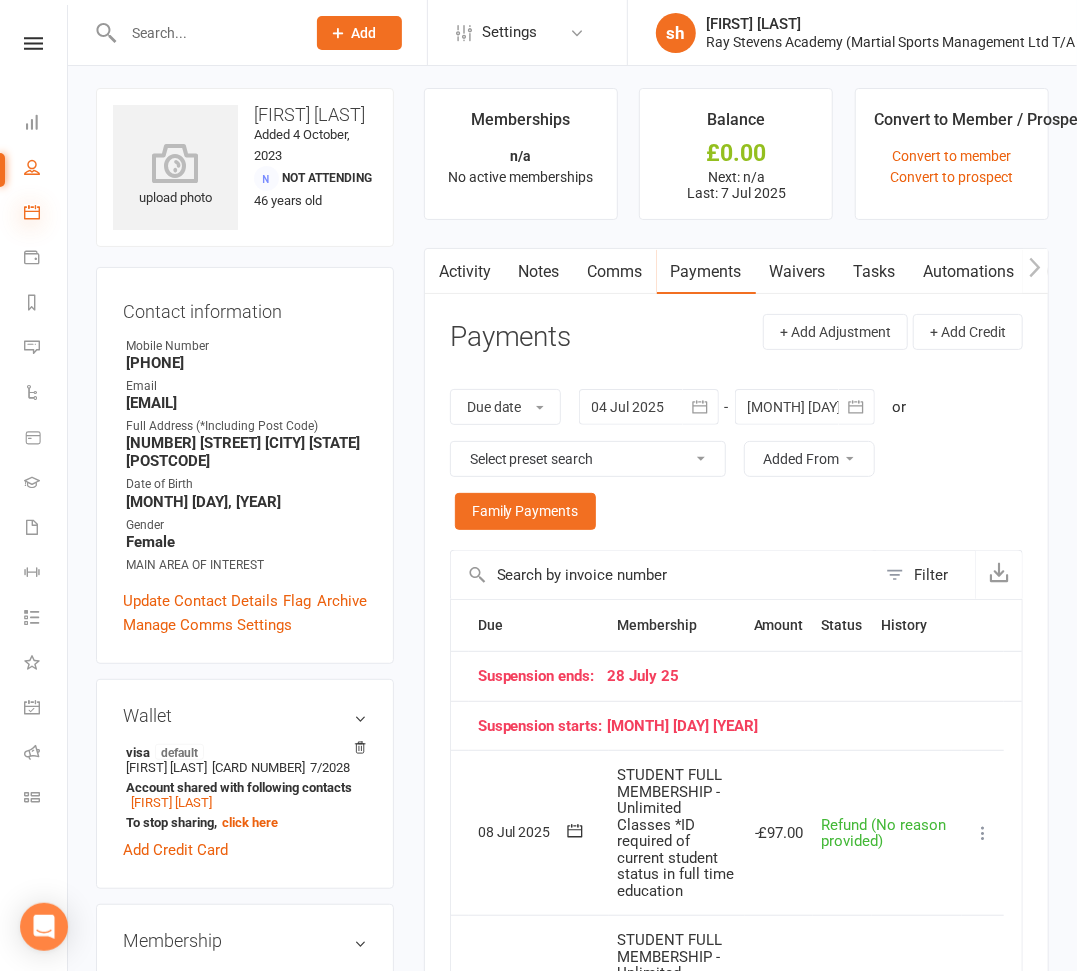click at bounding box center (32, 212) 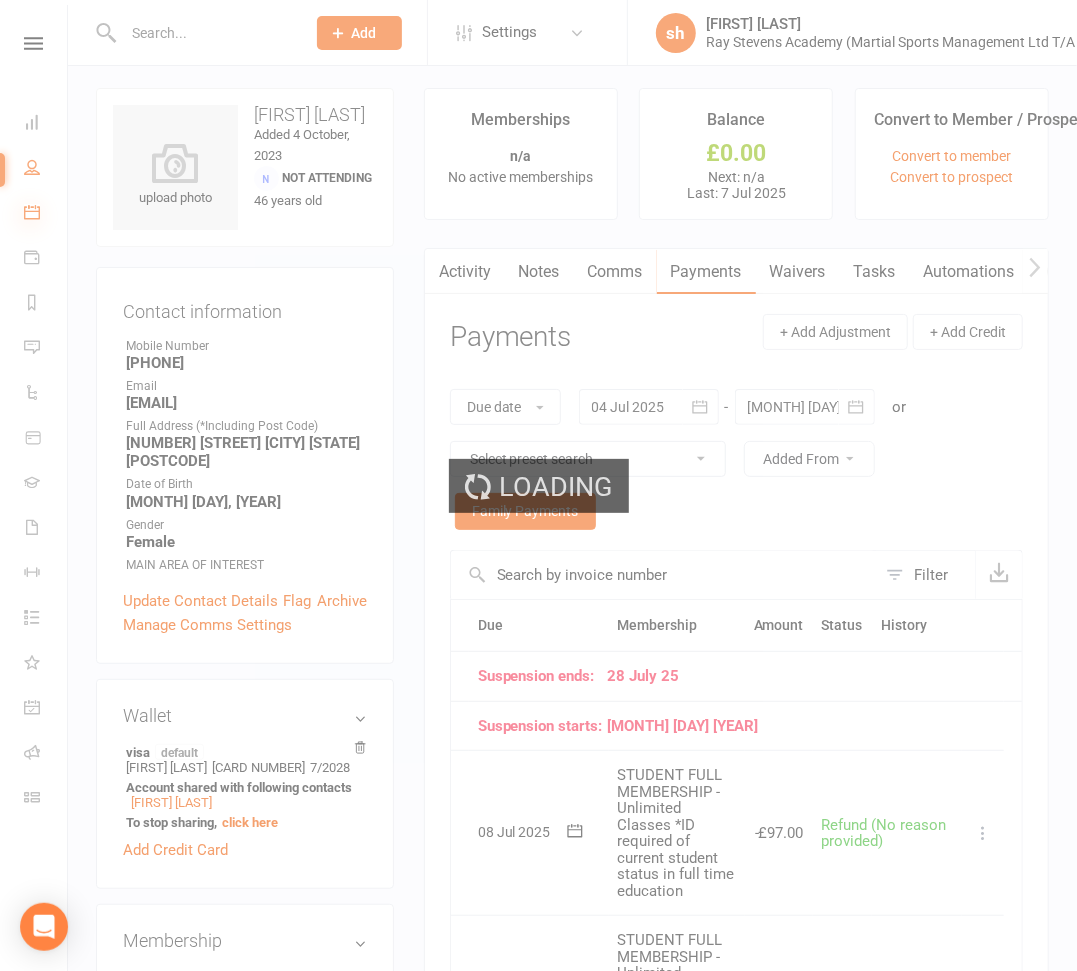 scroll, scrollTop: 0, scrollLeft: 0, axis: both 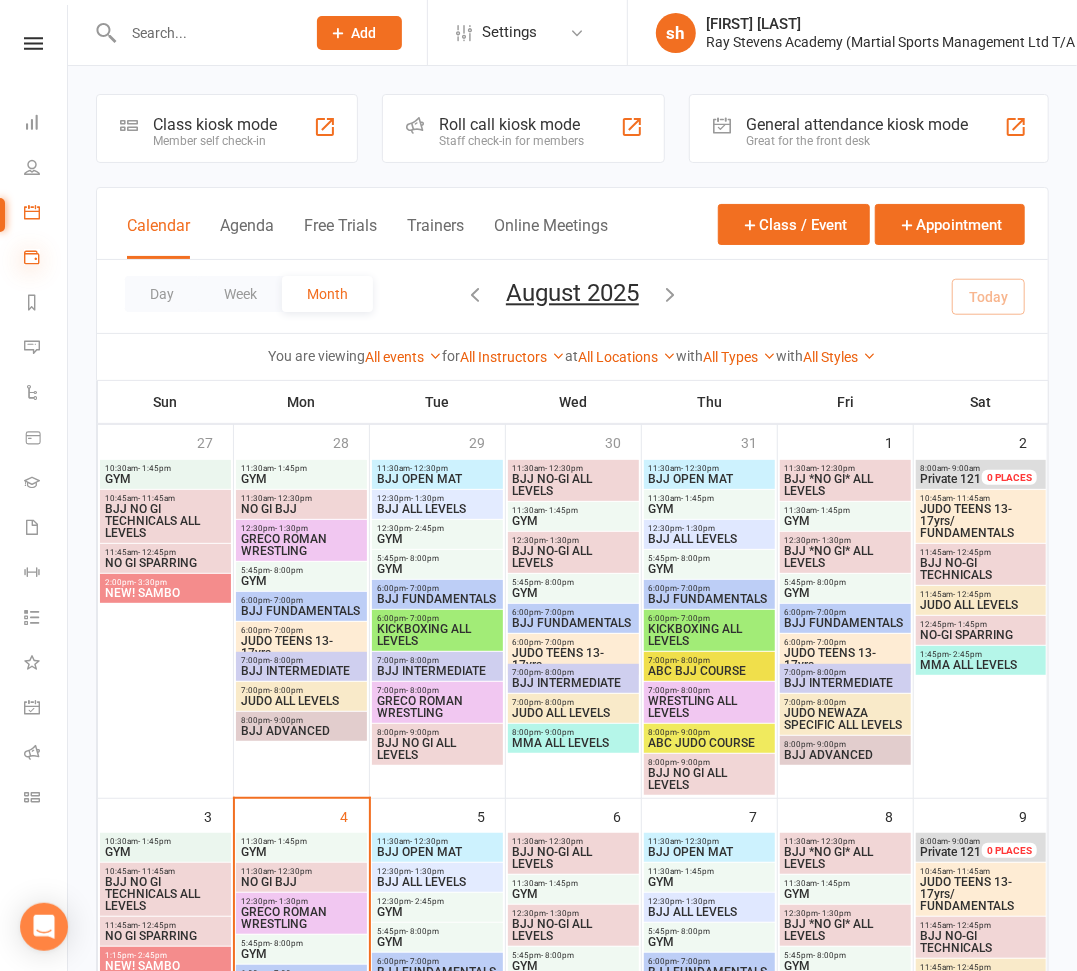 click at bounding box center (32, 257) 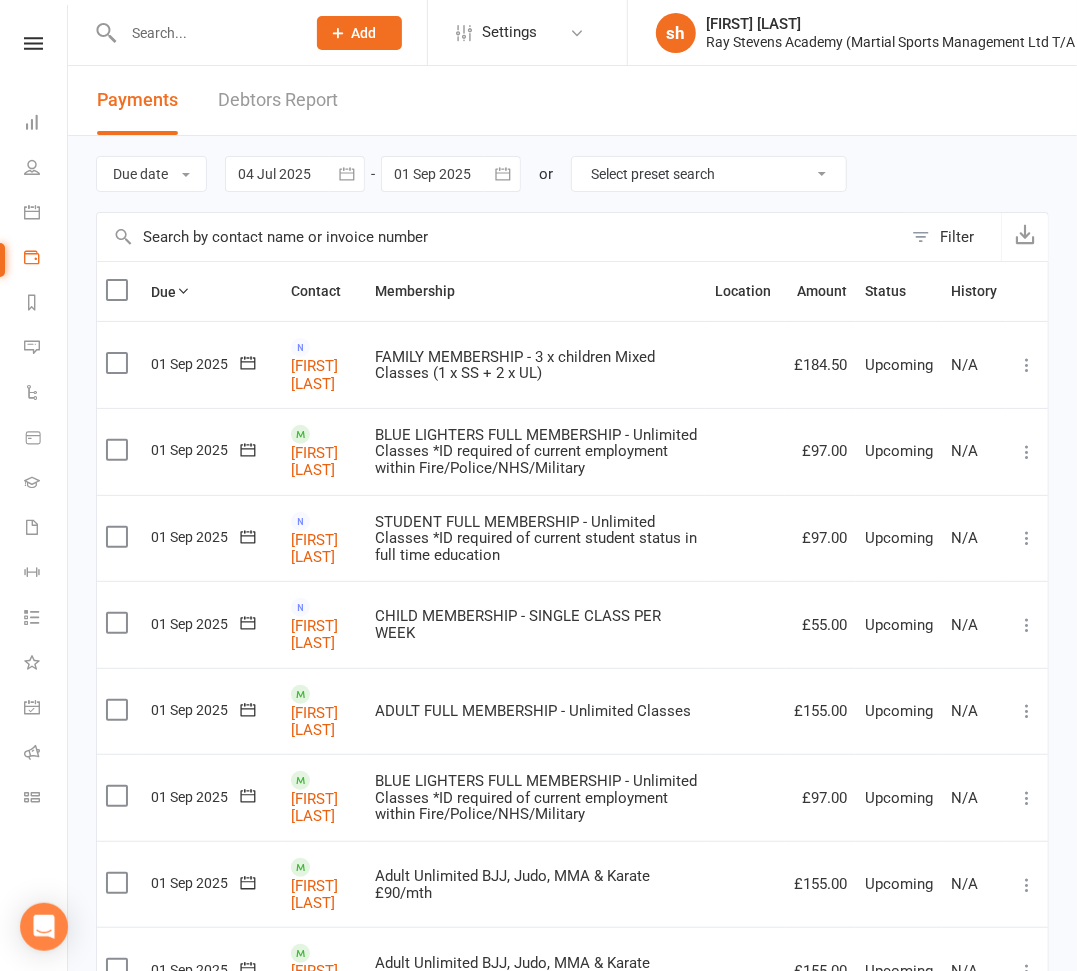 click on "Debtors Report" at bounding box center [278, 100] 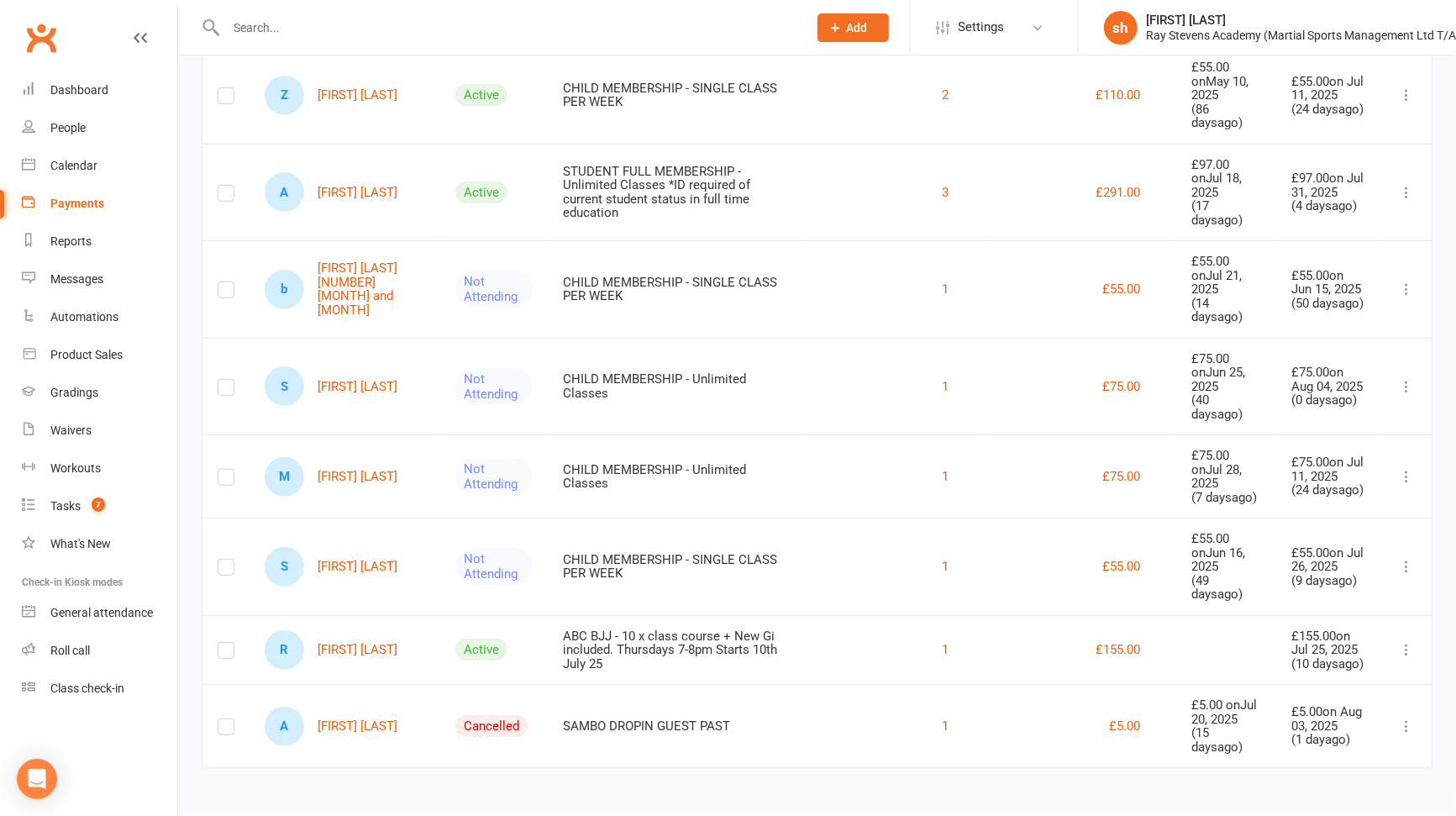 scroll, scrollTop: 487, scrollLeft: 0, axis: vertical 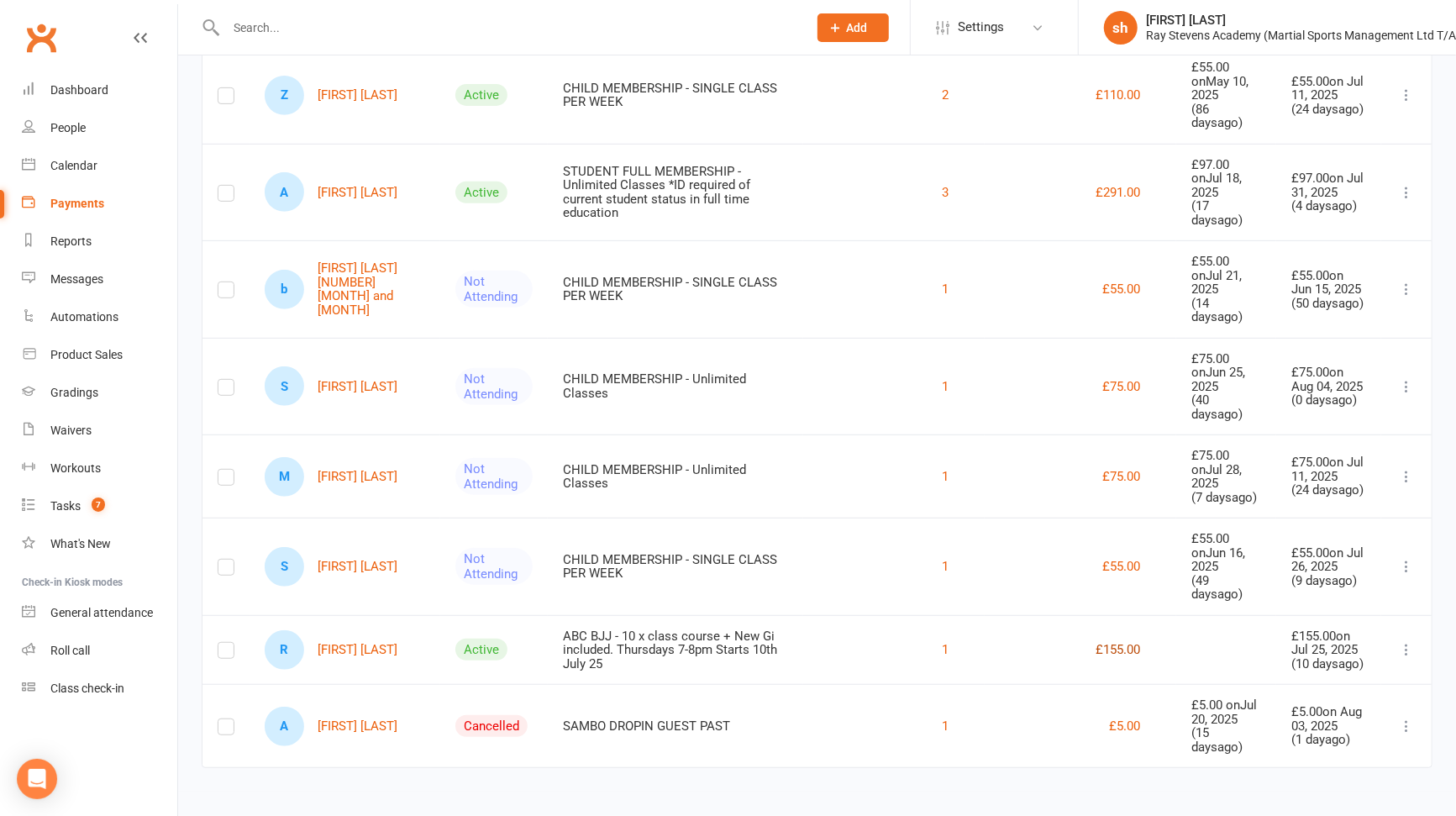 click on "£155.00" at bounding box center (1117, 650) 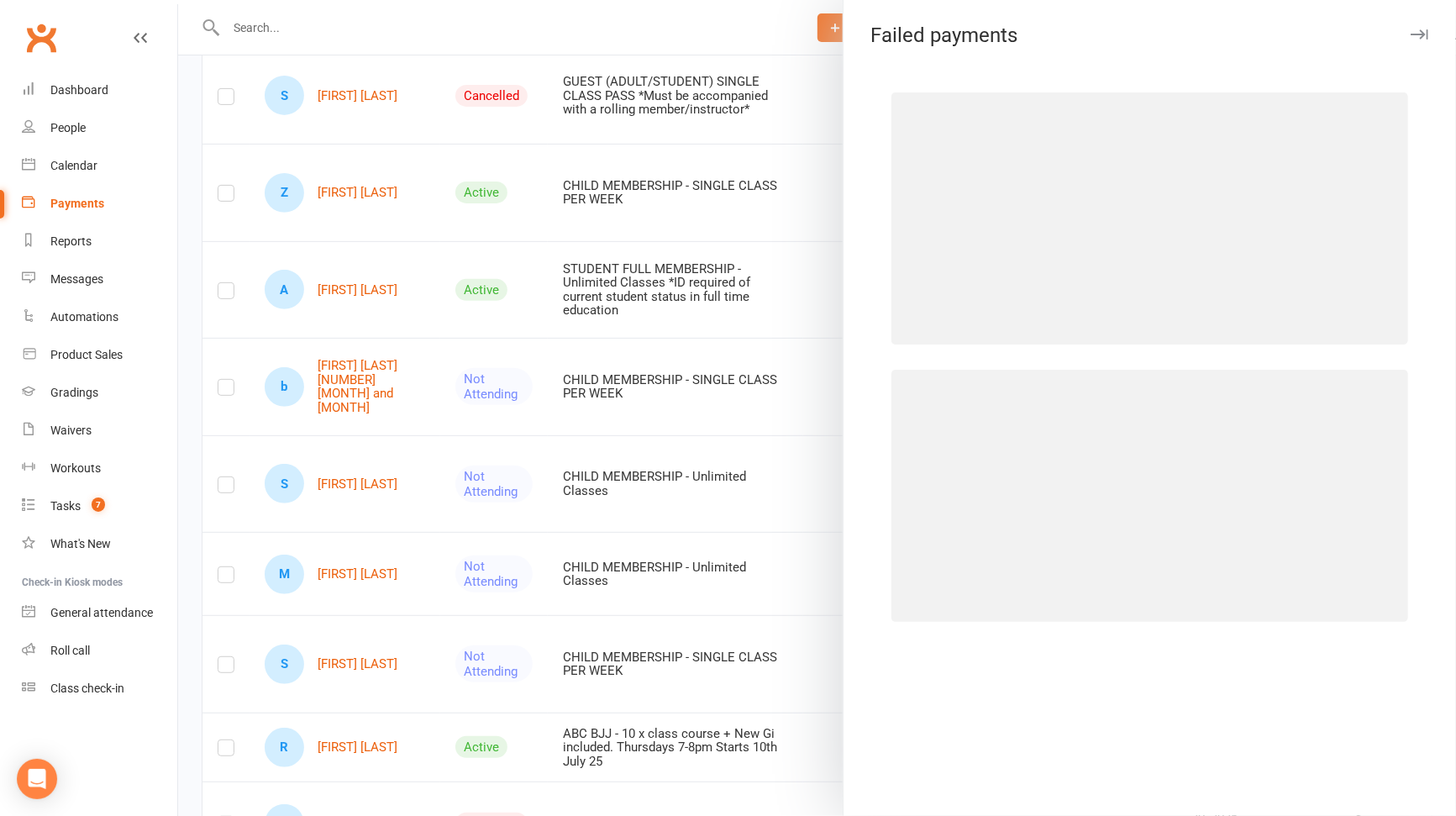 scroll, scrollTop: 312, scrollLeft: 0, axis: vertical 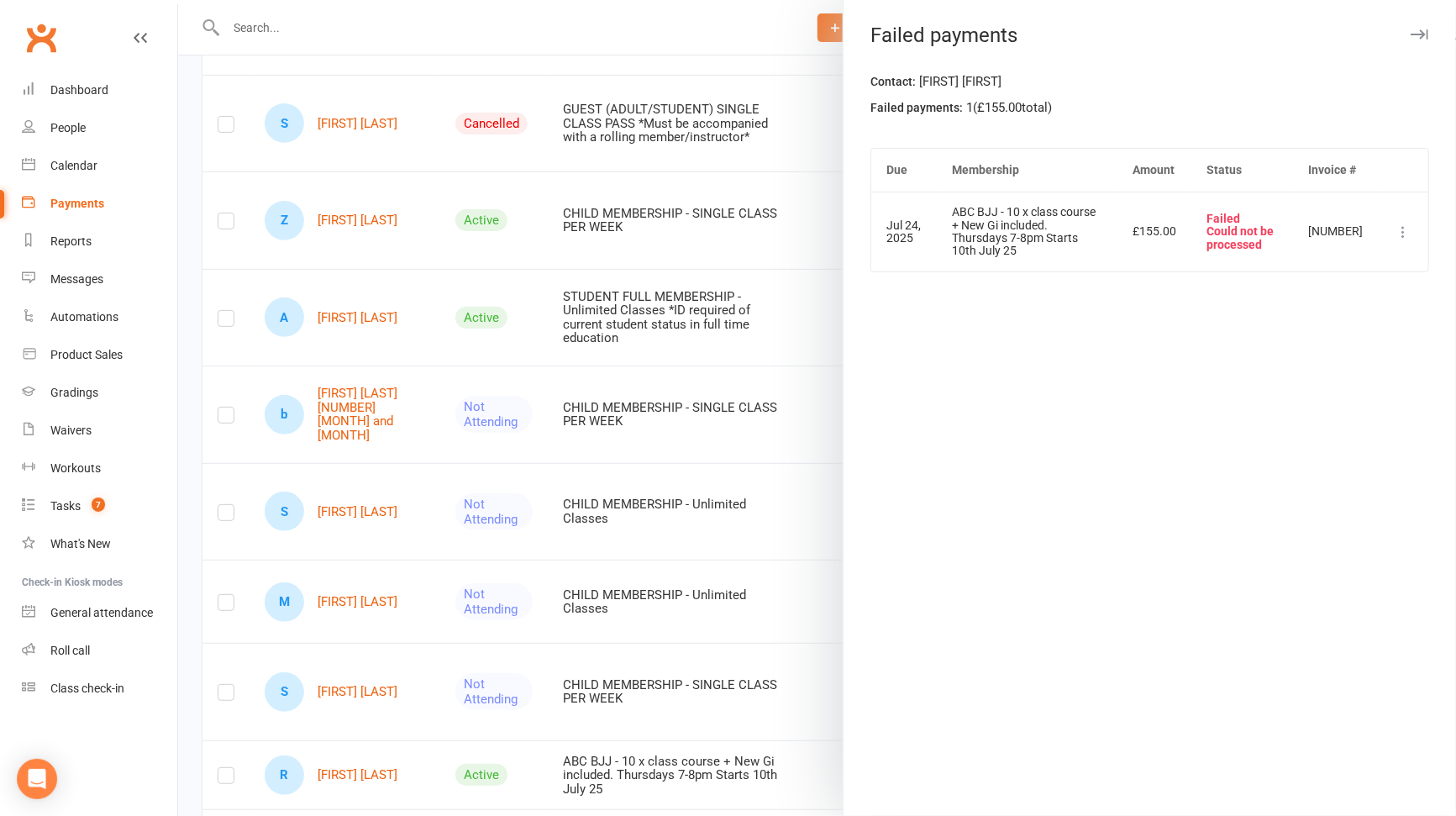 click at bounding box center (817, 408) 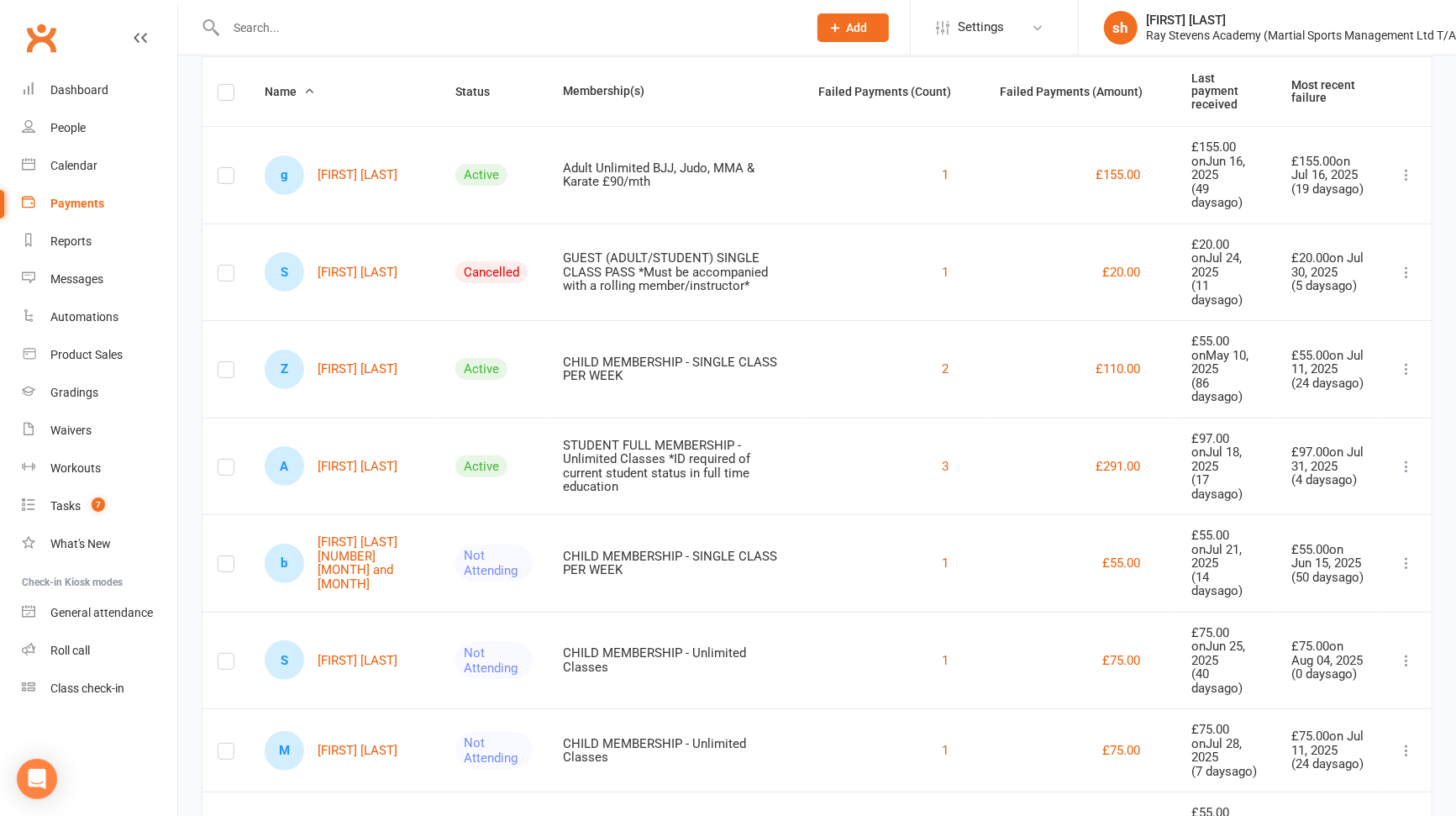 scroll, scrollTop: 165, scrollLeft: 0, axis: vertical 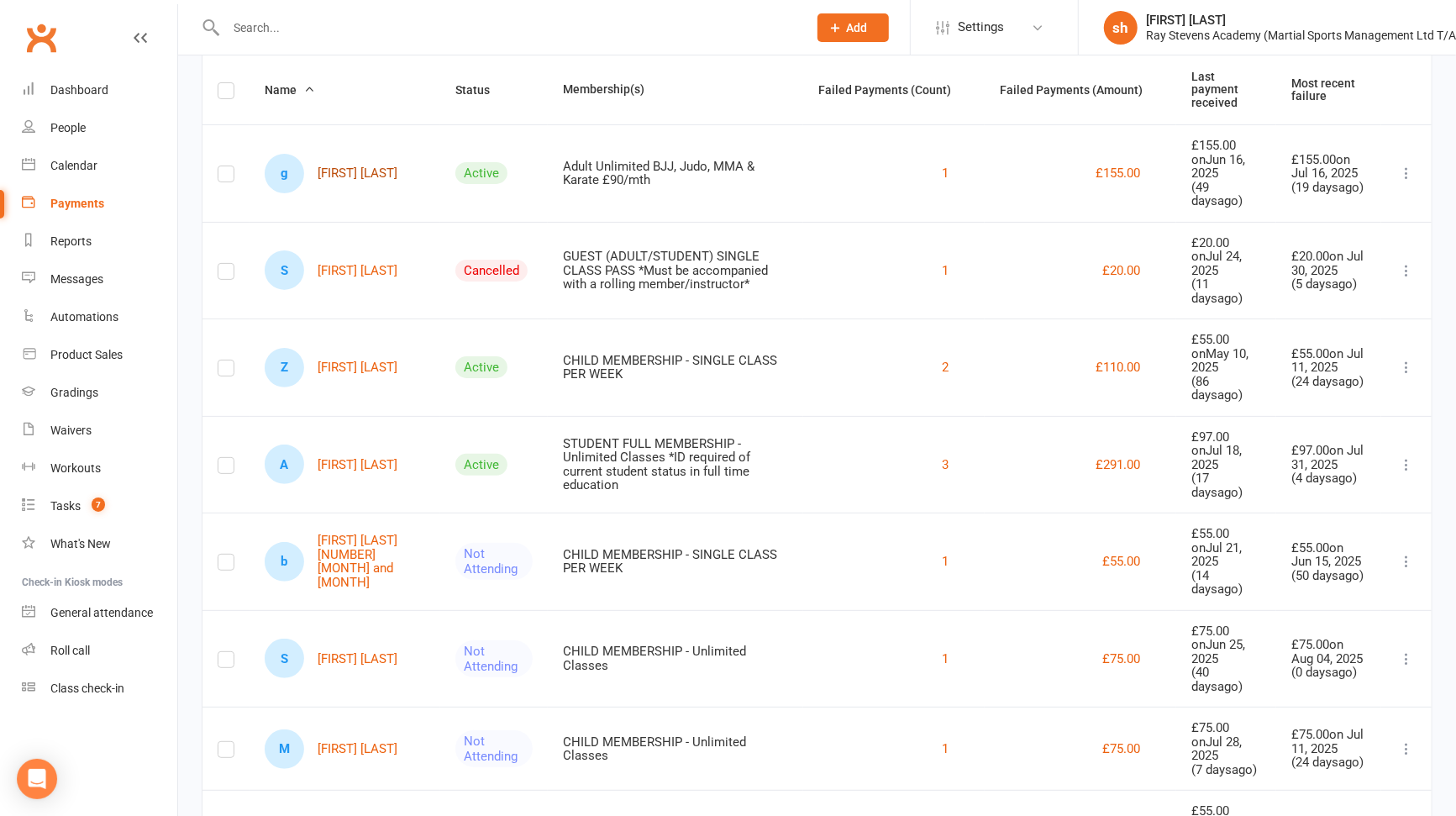 click on "g [PERSON] [LAST]" at bounding box center (331, 173) 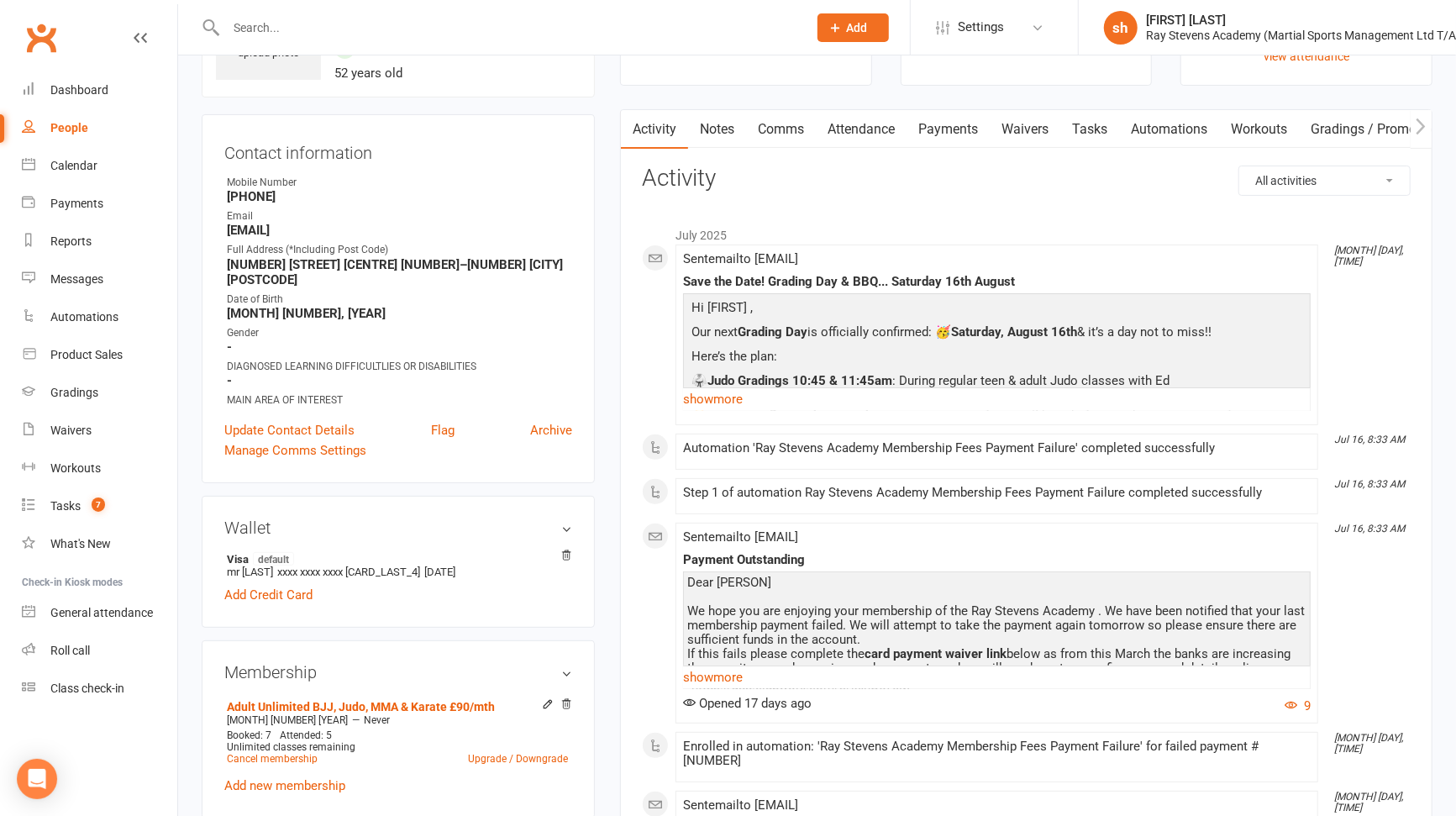 scroll, scrollTop: 119, scrollLeft: 0, axis: vertical 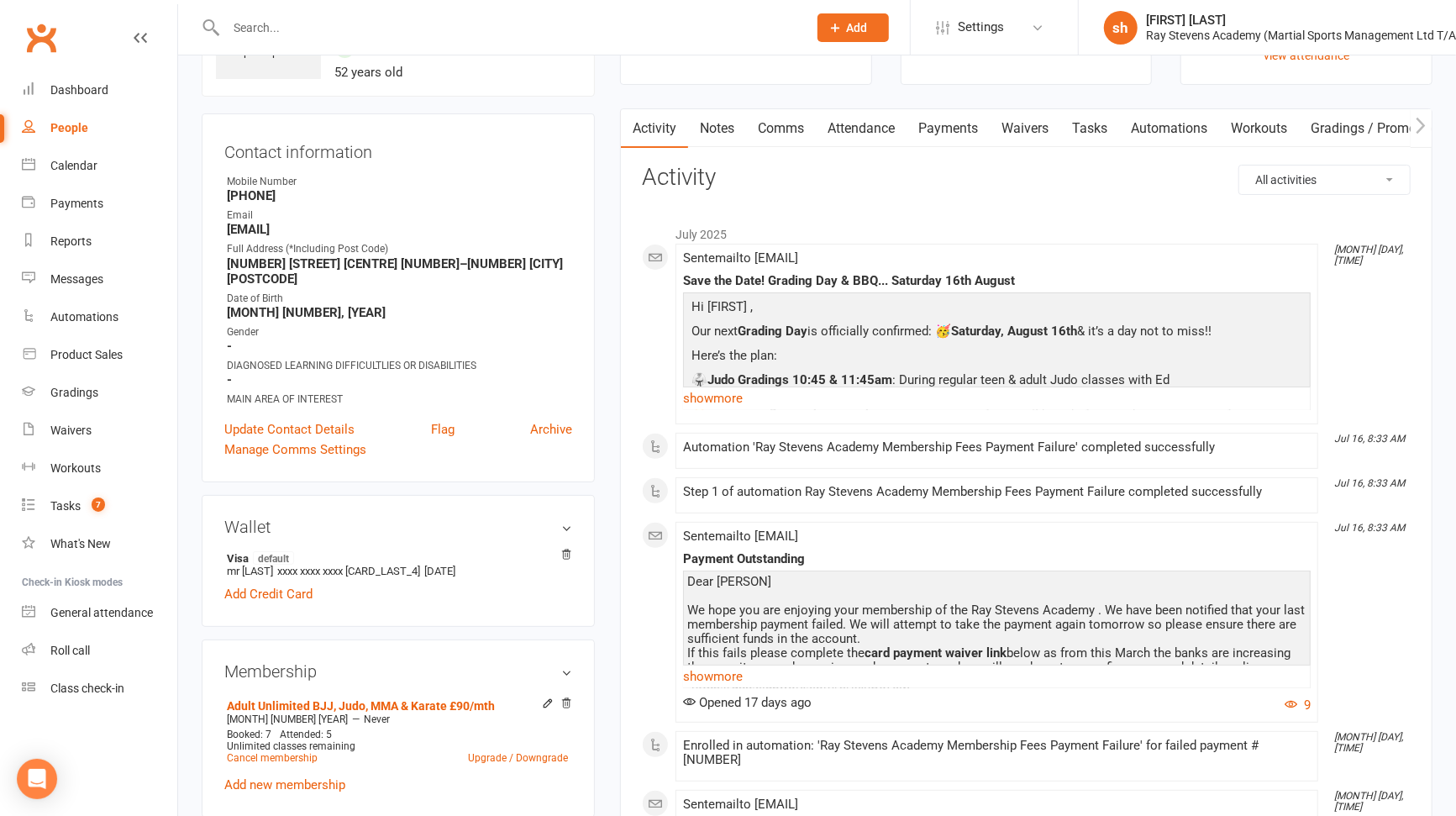 click on "Payments" at bounding box center [948, 129] 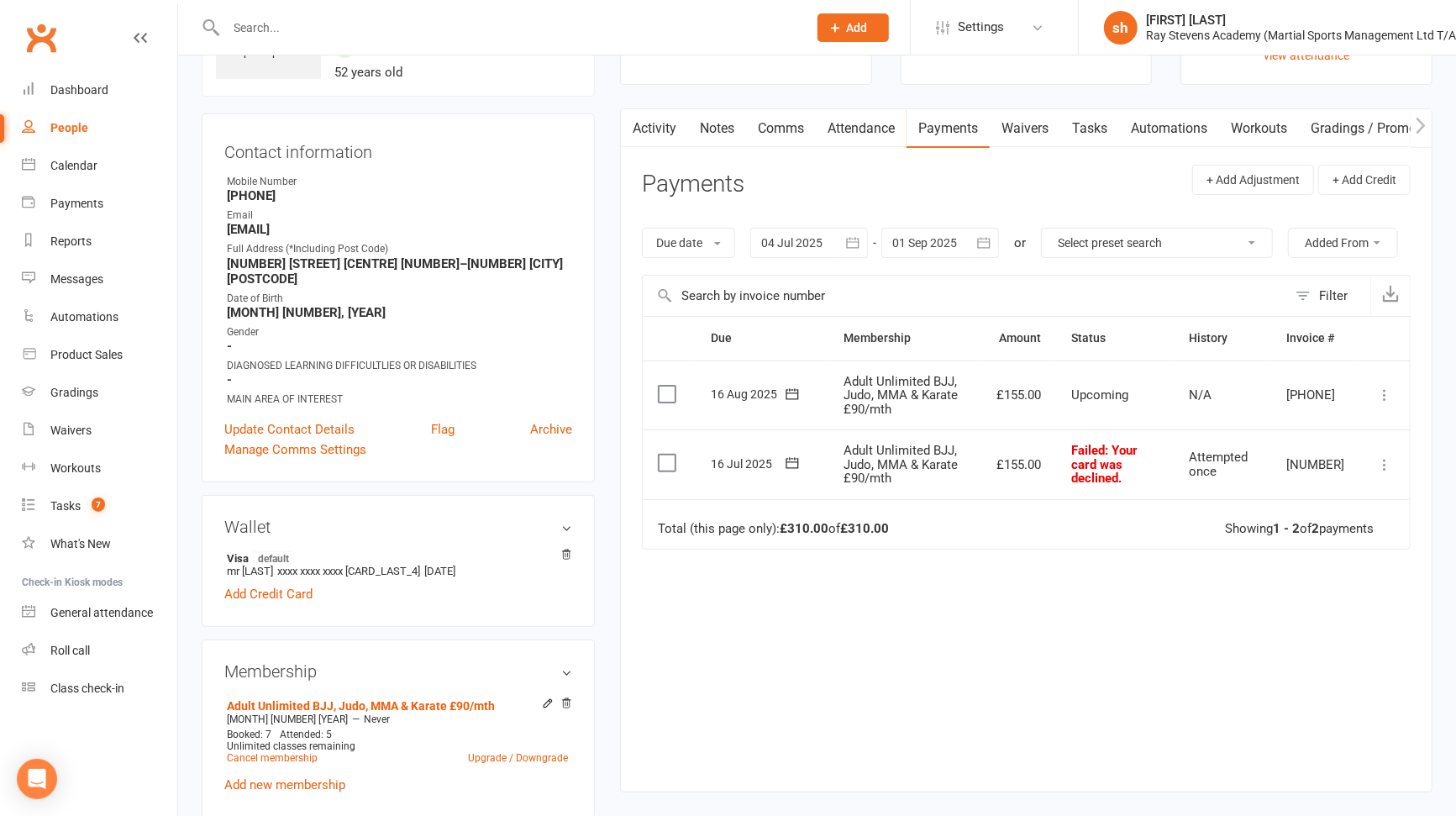 scroll, scrollTop: 122, scrollLeft: 0, axis: vertical 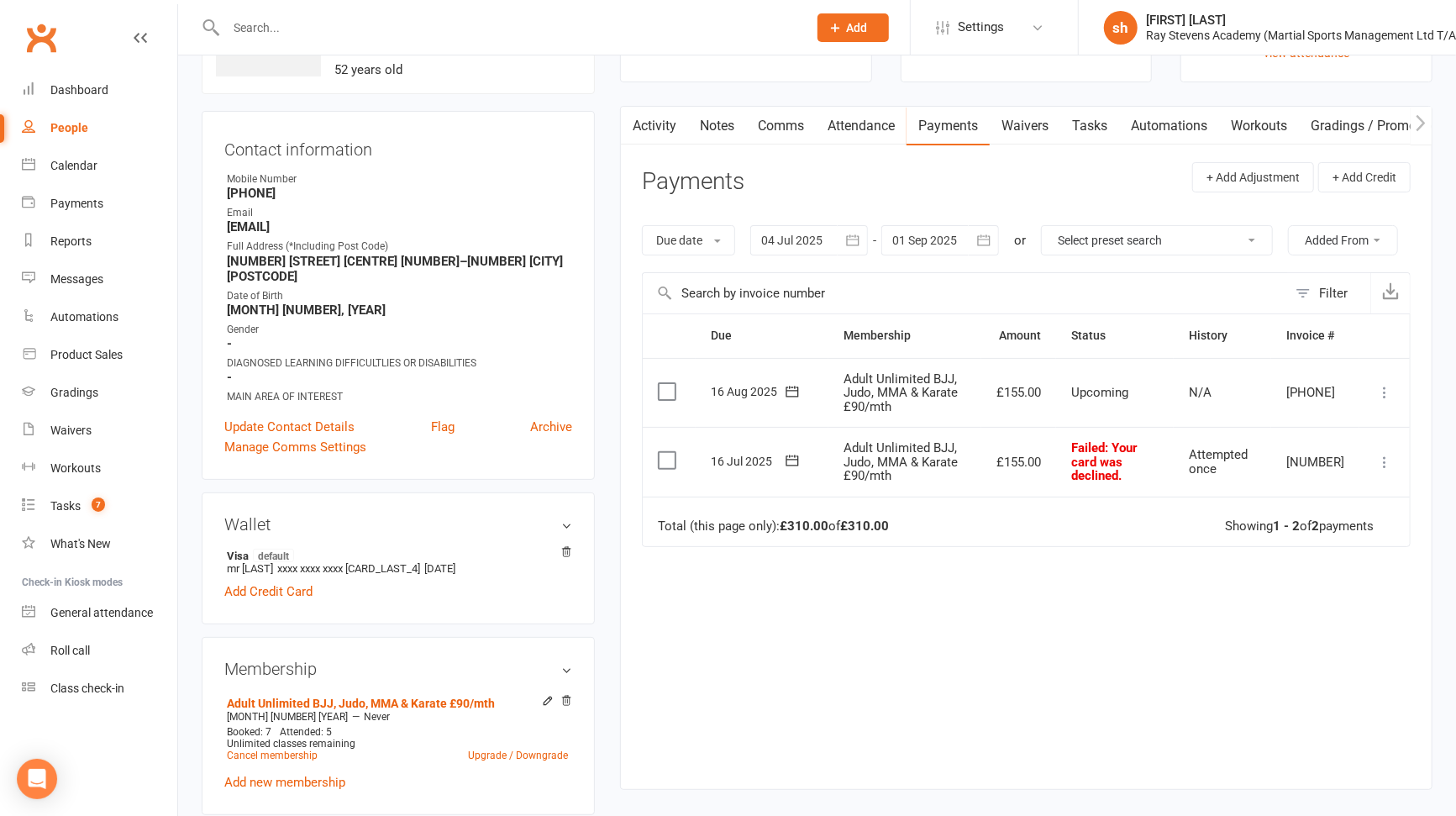 click 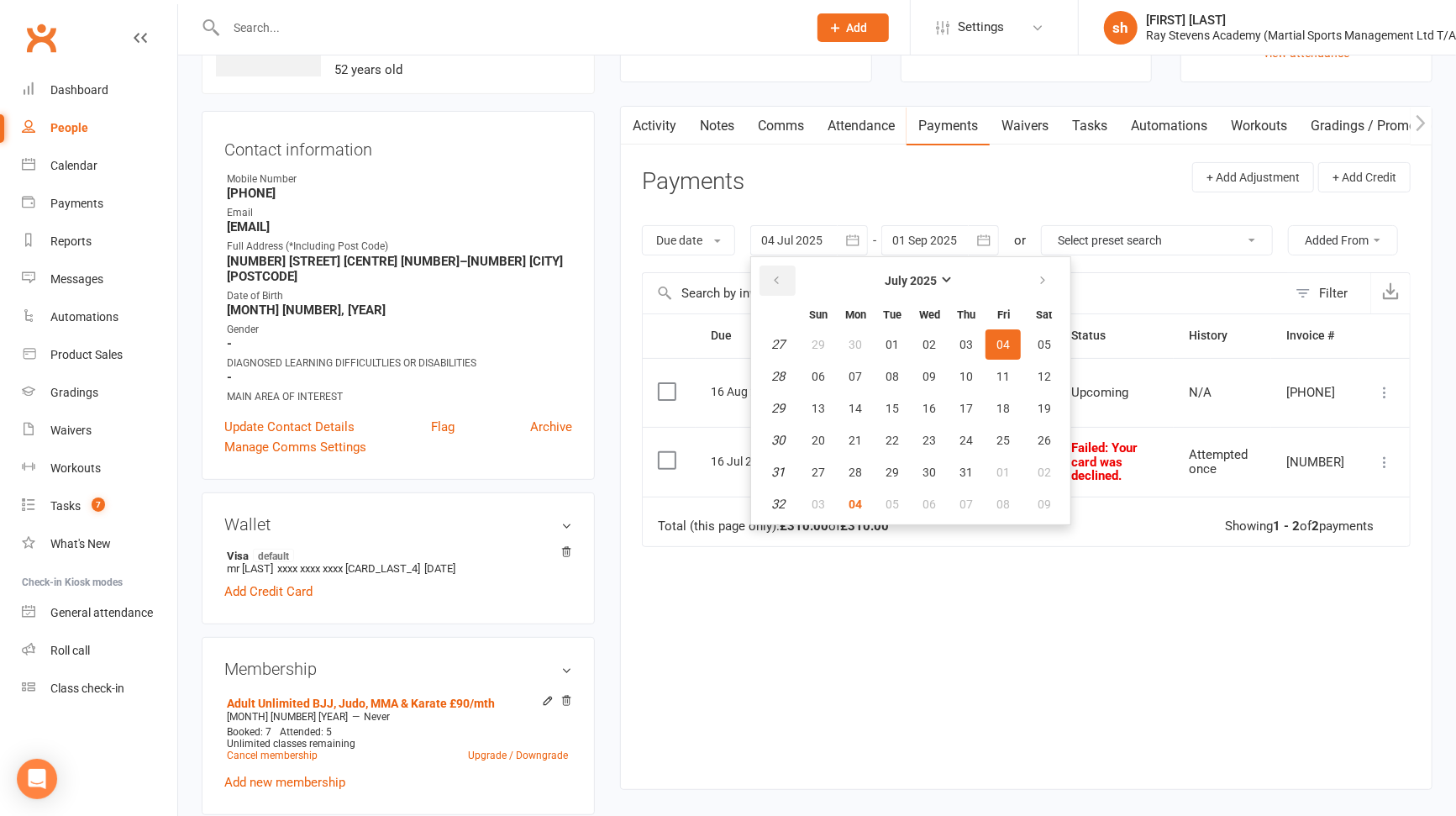 click at bounding box center (777, 281) 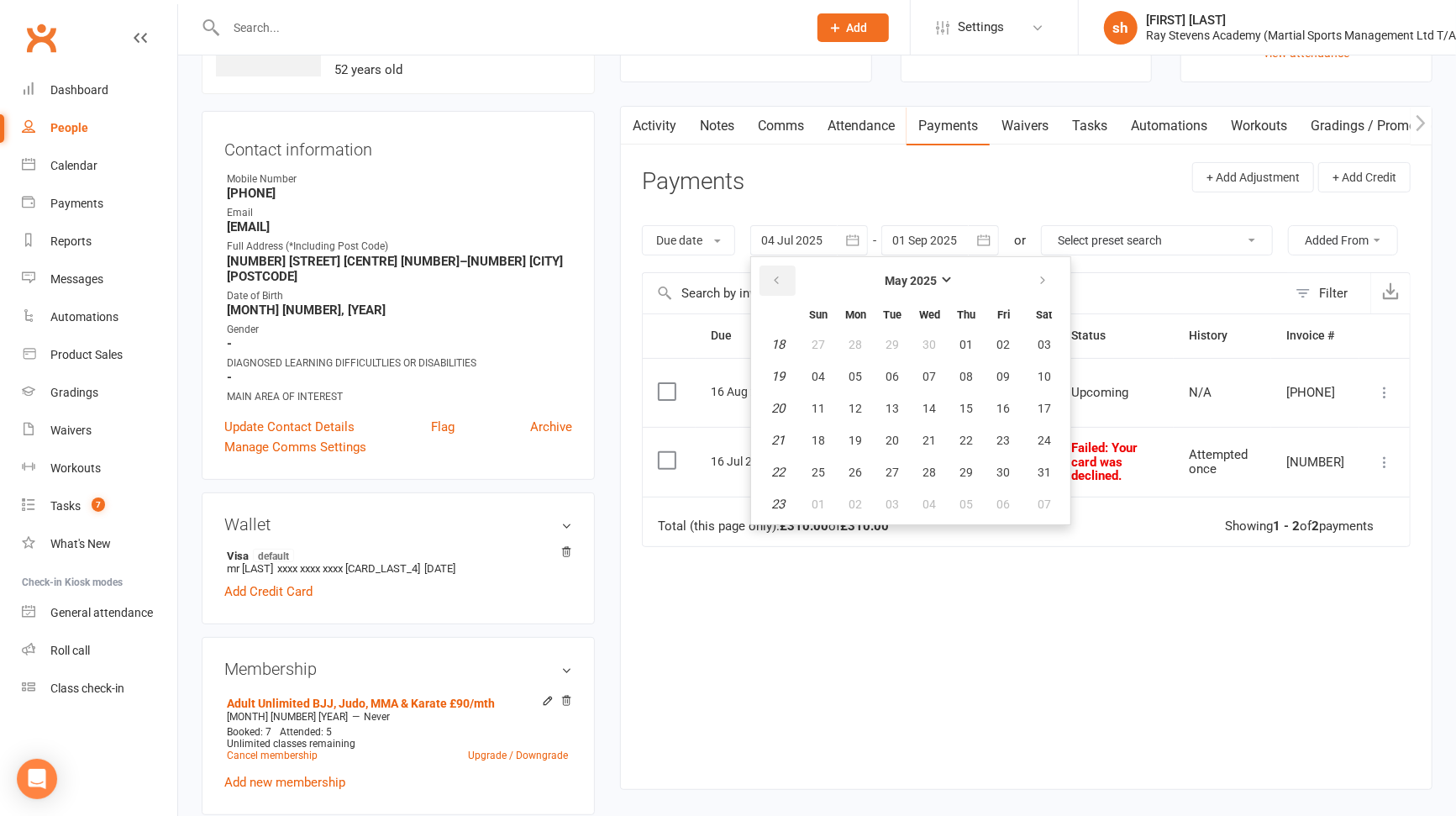click at bounding box center [777, 281] 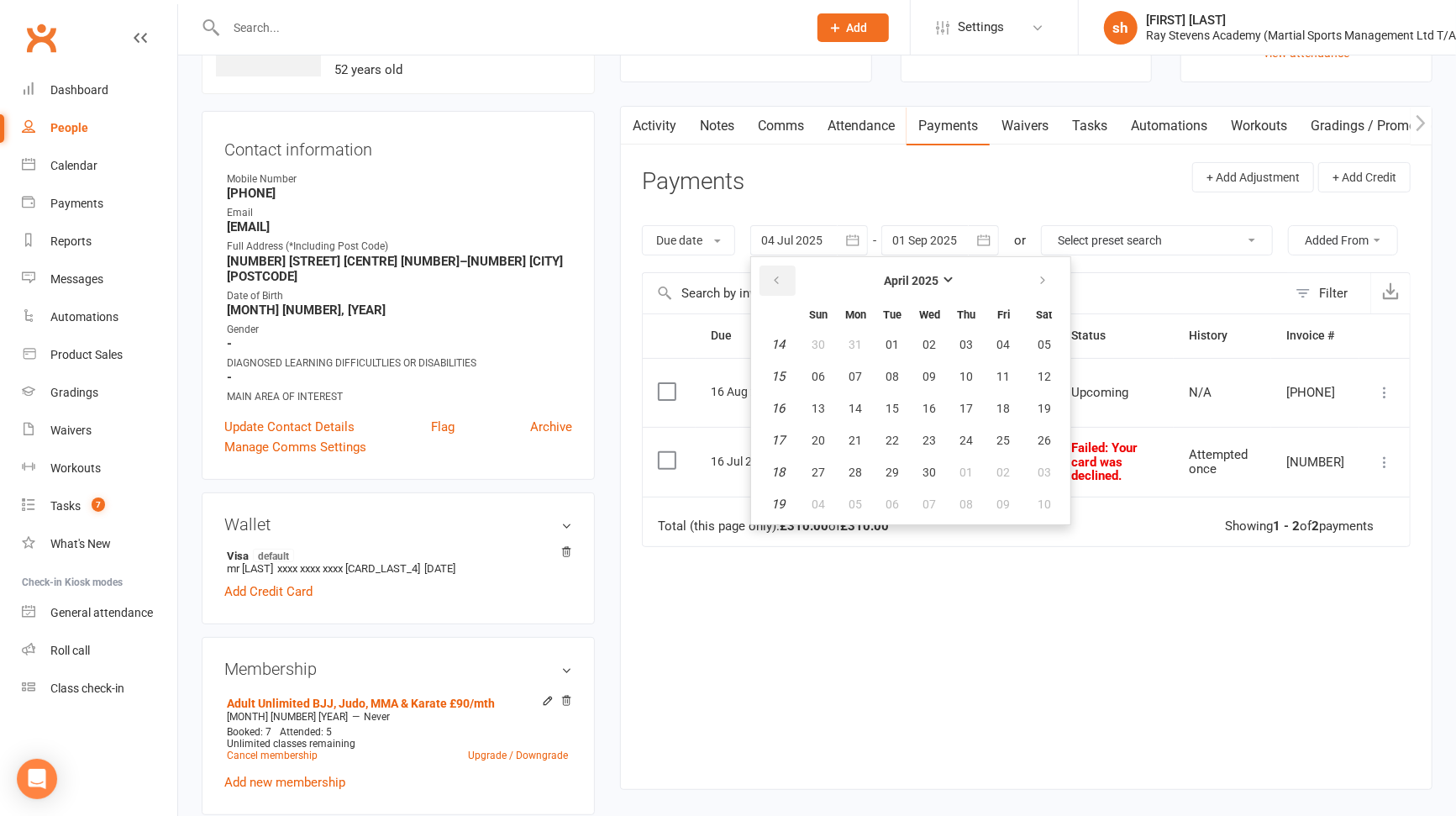 click at bounding box center [777, 281] 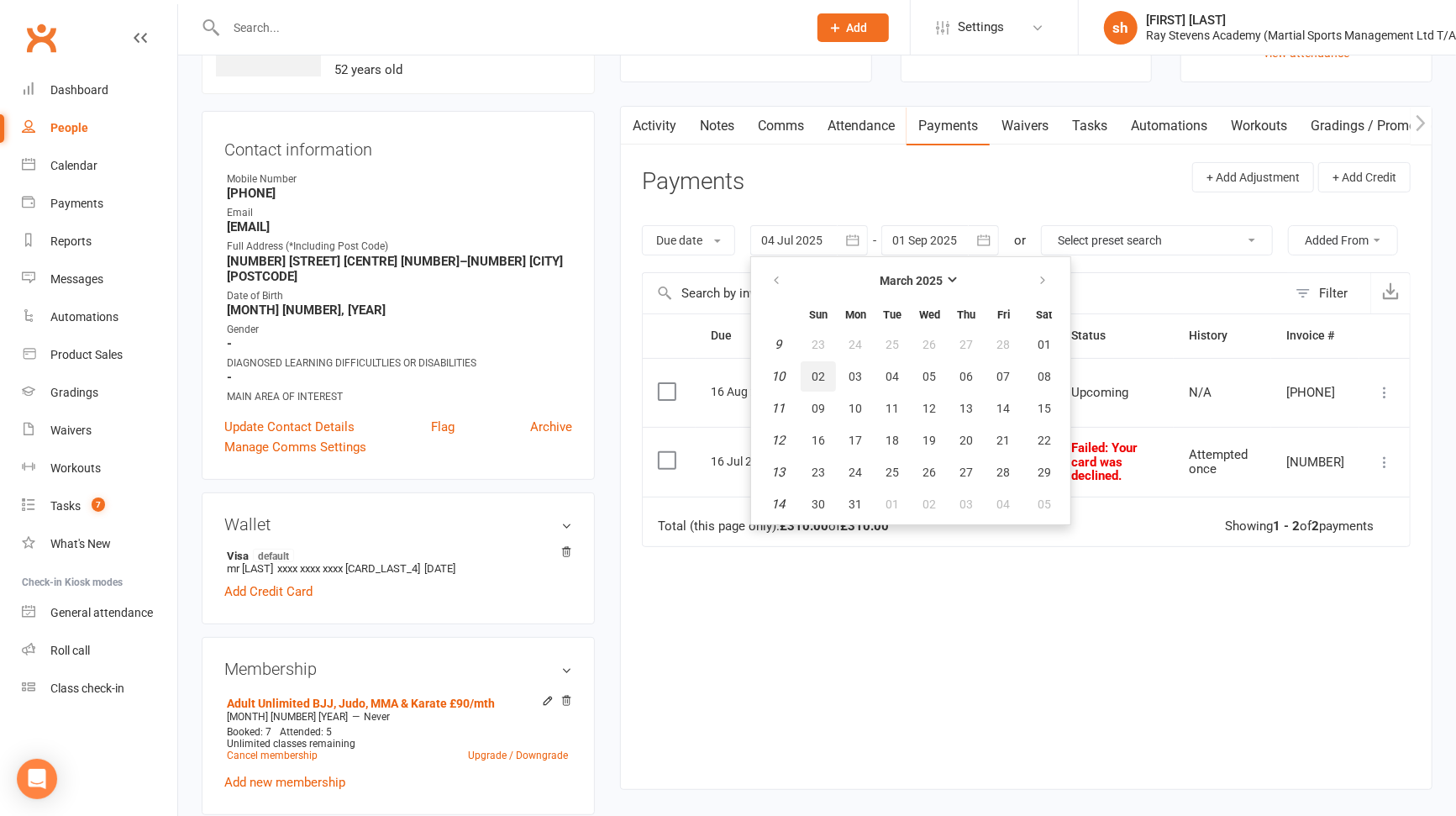 click on "02" at bounding box center (818, 376) 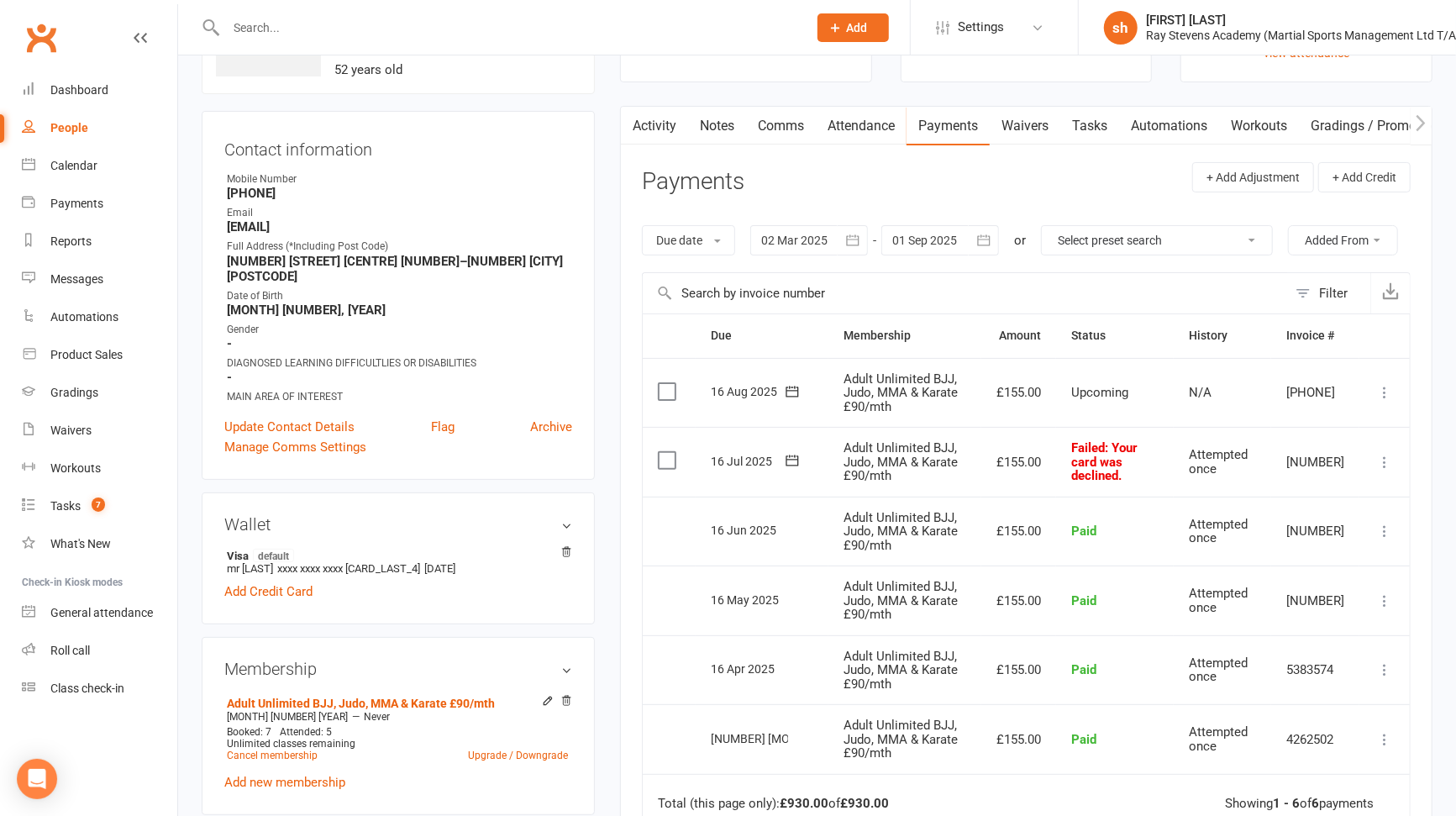 click at bounding box center [1385, 462] 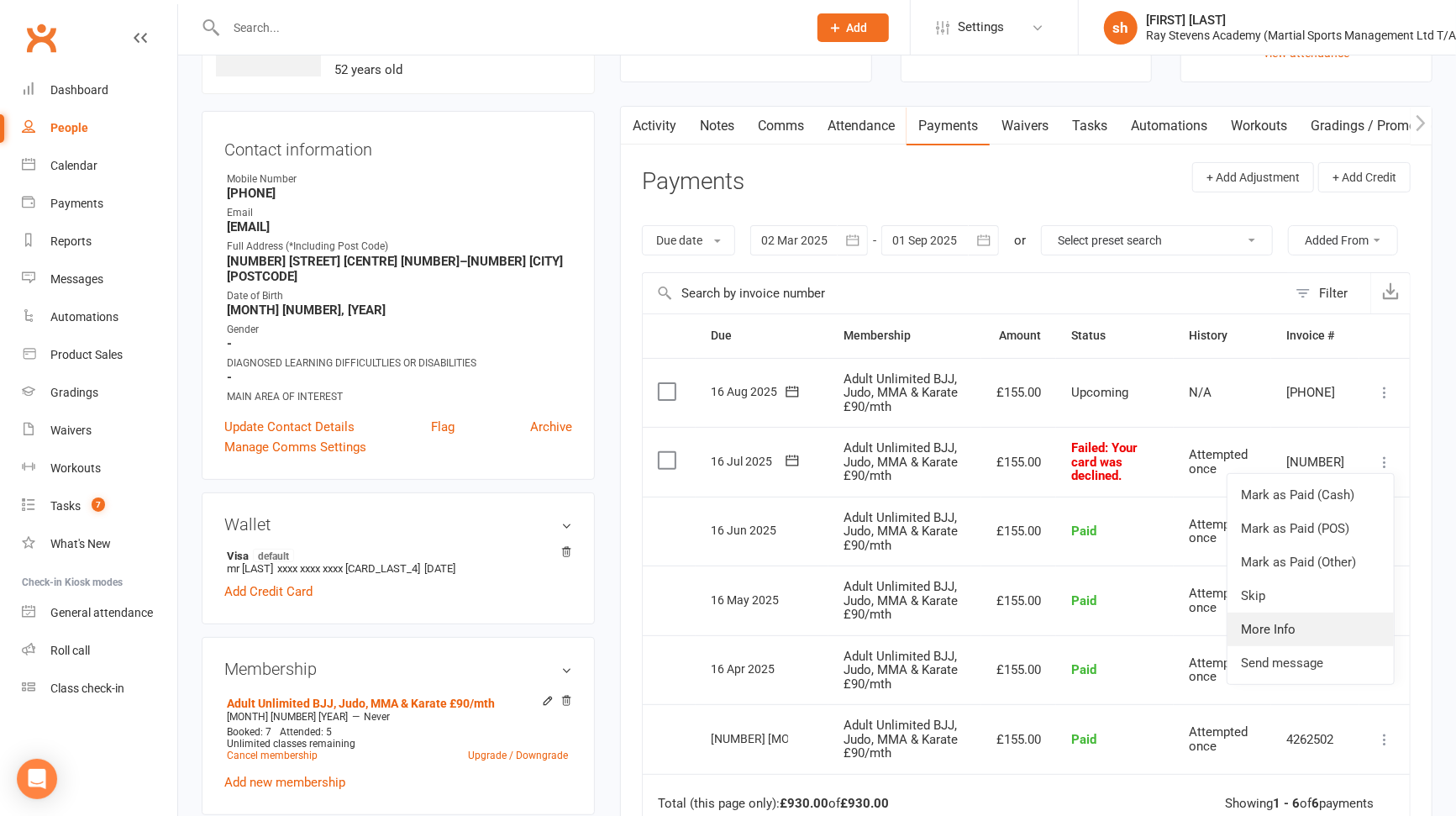 click on "More Info" at bounding box center [1311, 629] 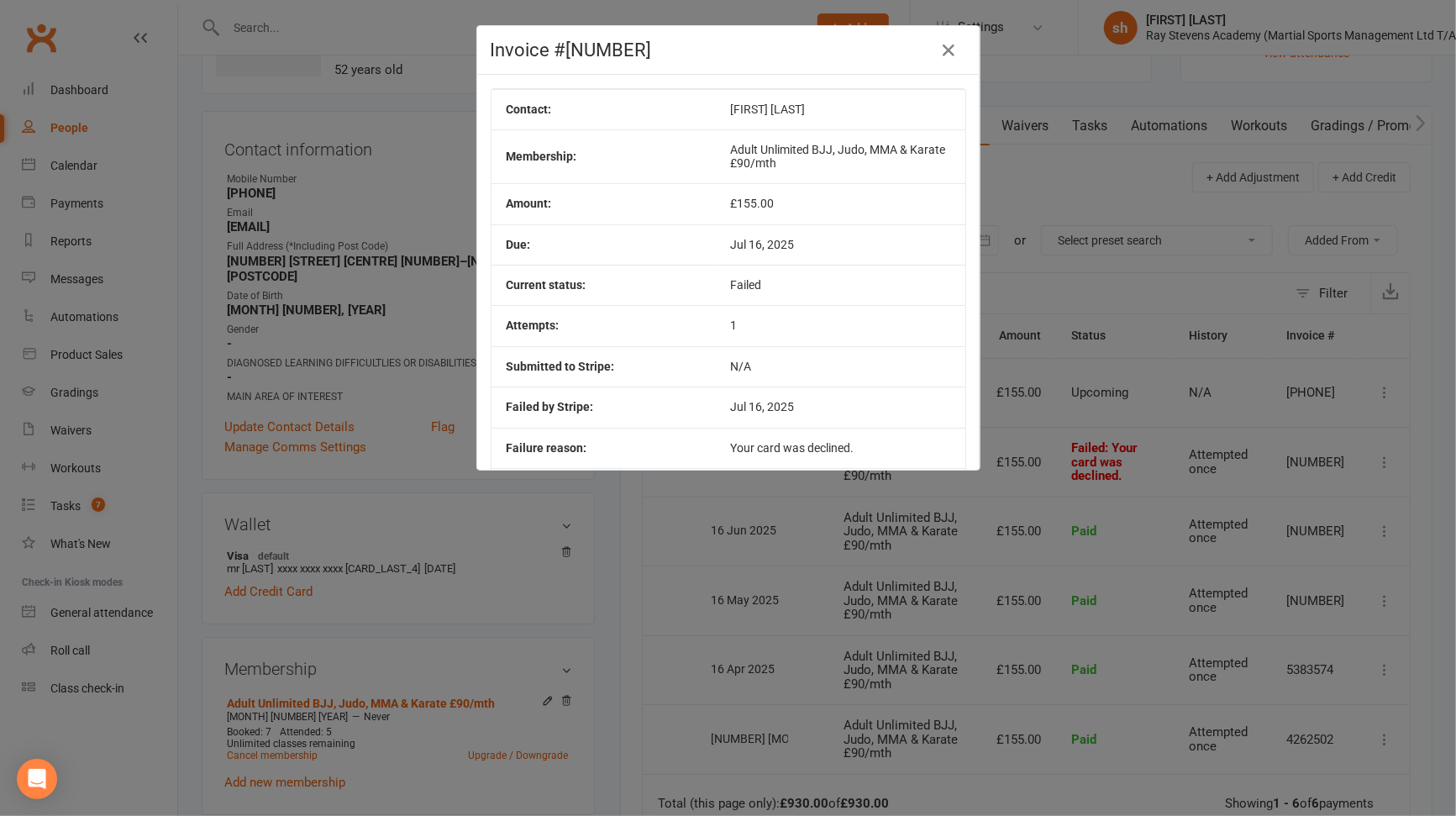 click on "Invoice #[NUMBER] Contact: [PERSON] Membership: Adult Unlimited BJJ, Judo, MMA & Karate £90/mth Amount: £155.00 Due: [DATE] Current status: Failed Attempts: 1 Submitted to Stripe: N/A Failed by Stripe: [DATE] Failure reason: Your card was declined. Automatic reschedules performed already 0 times Add fee on failure? No fee" at bounding box center (728, 408) 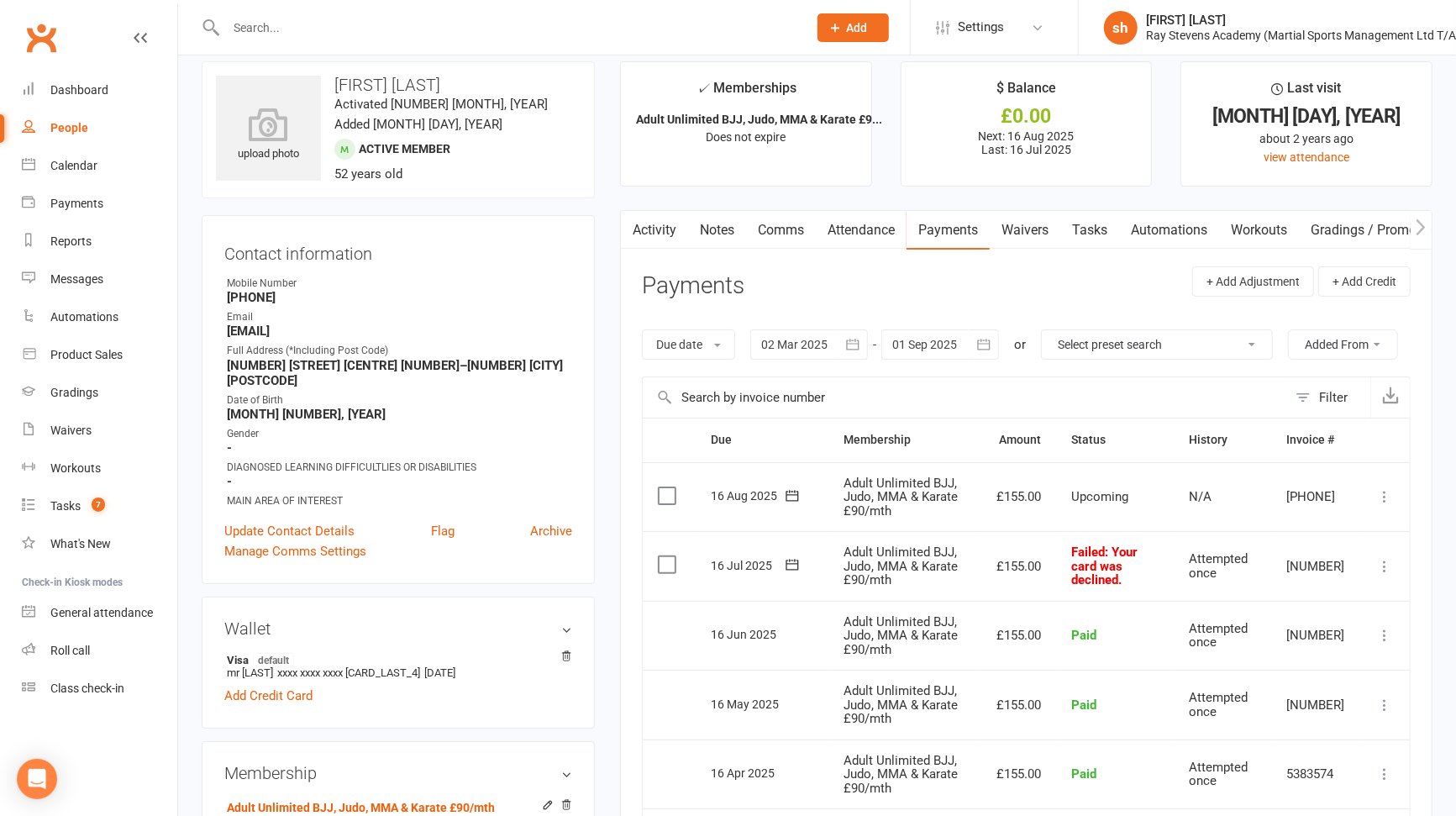 scroll, scrollTop: 0, scrollLeft: 0, axis: both 